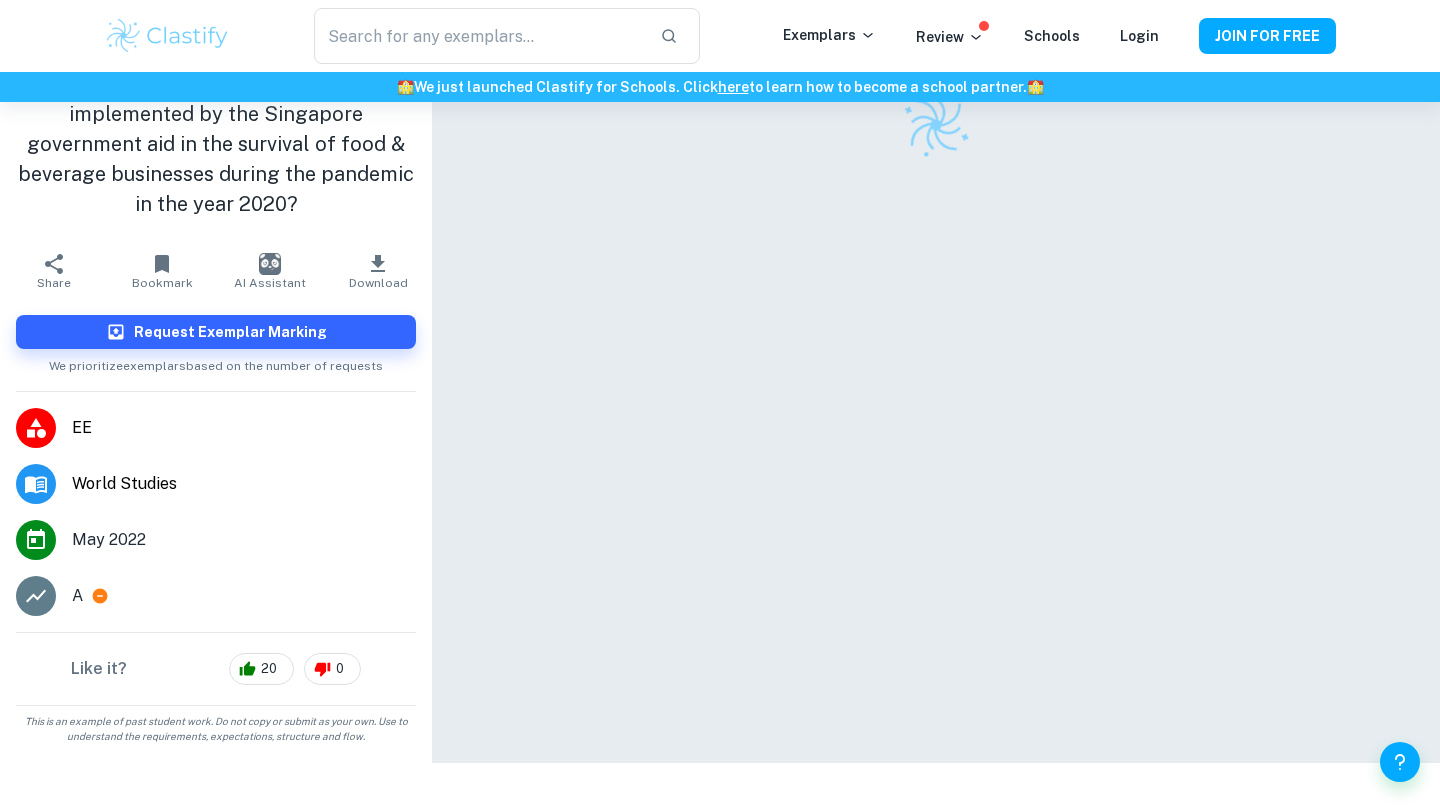 scroll, scrollTop: 102, scrollLeft: 0, axis: vertical 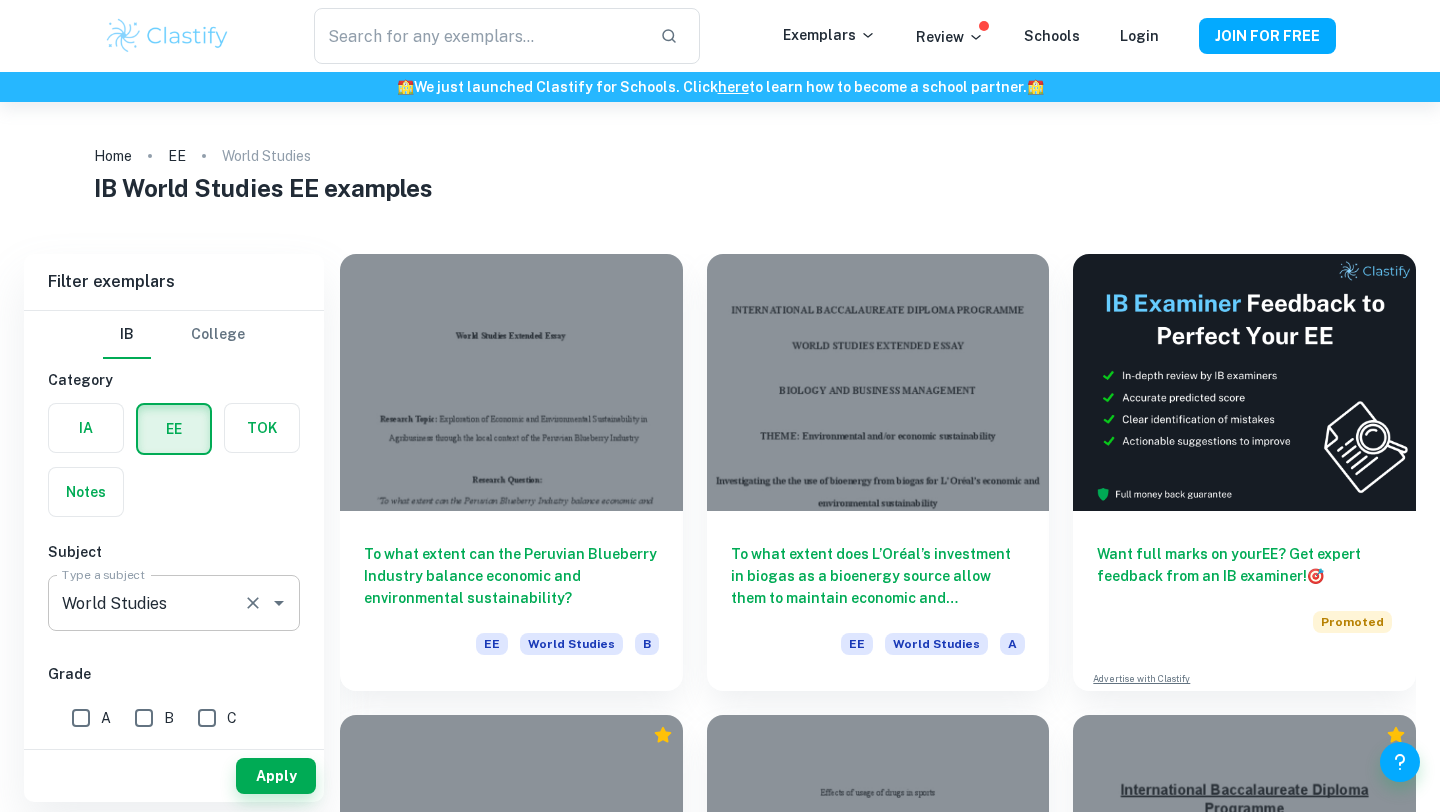 click on "World Studies Type a subject" at bounding box center (174, 603) 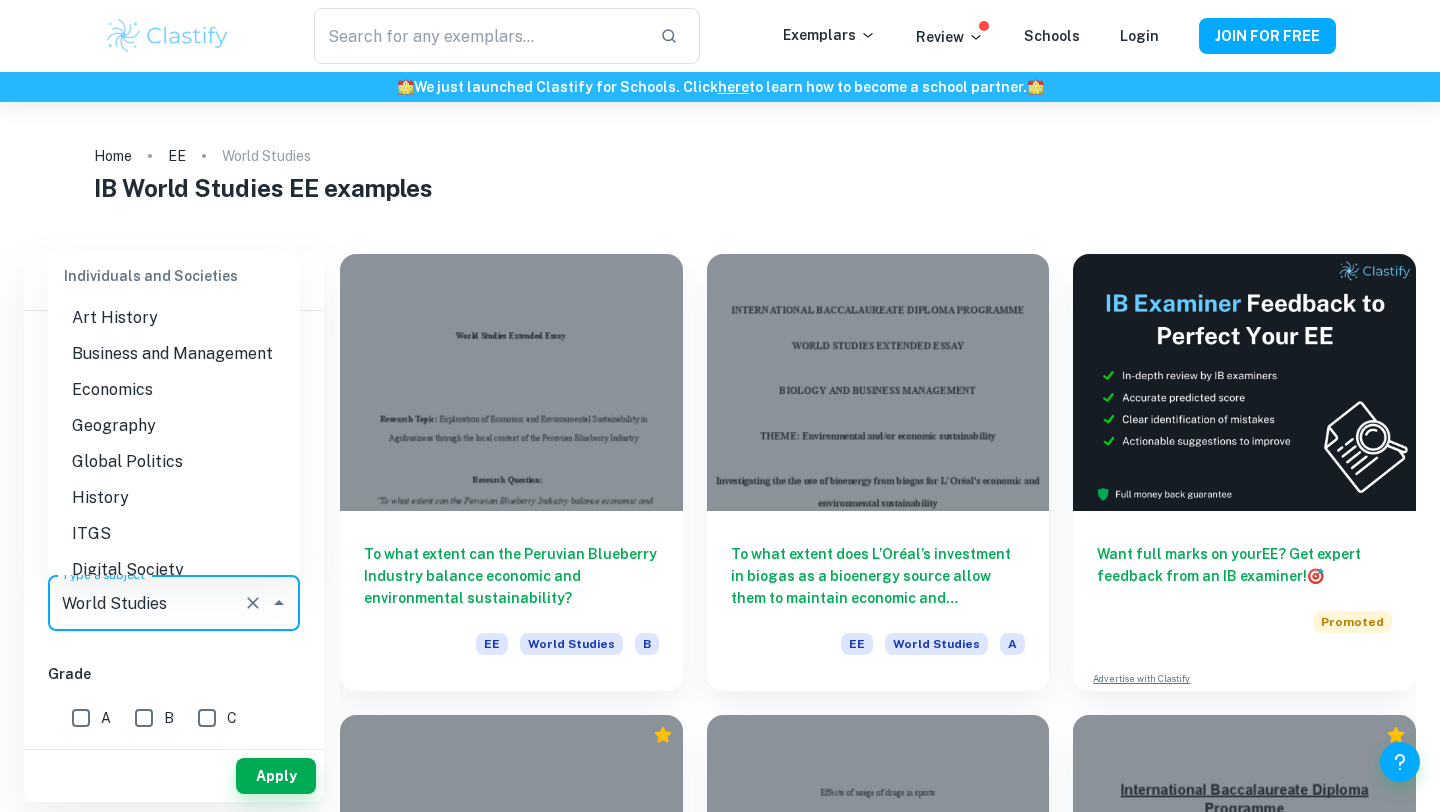 scroll, scrollTop: 1767, scrollLeft: 0, axis: vertical 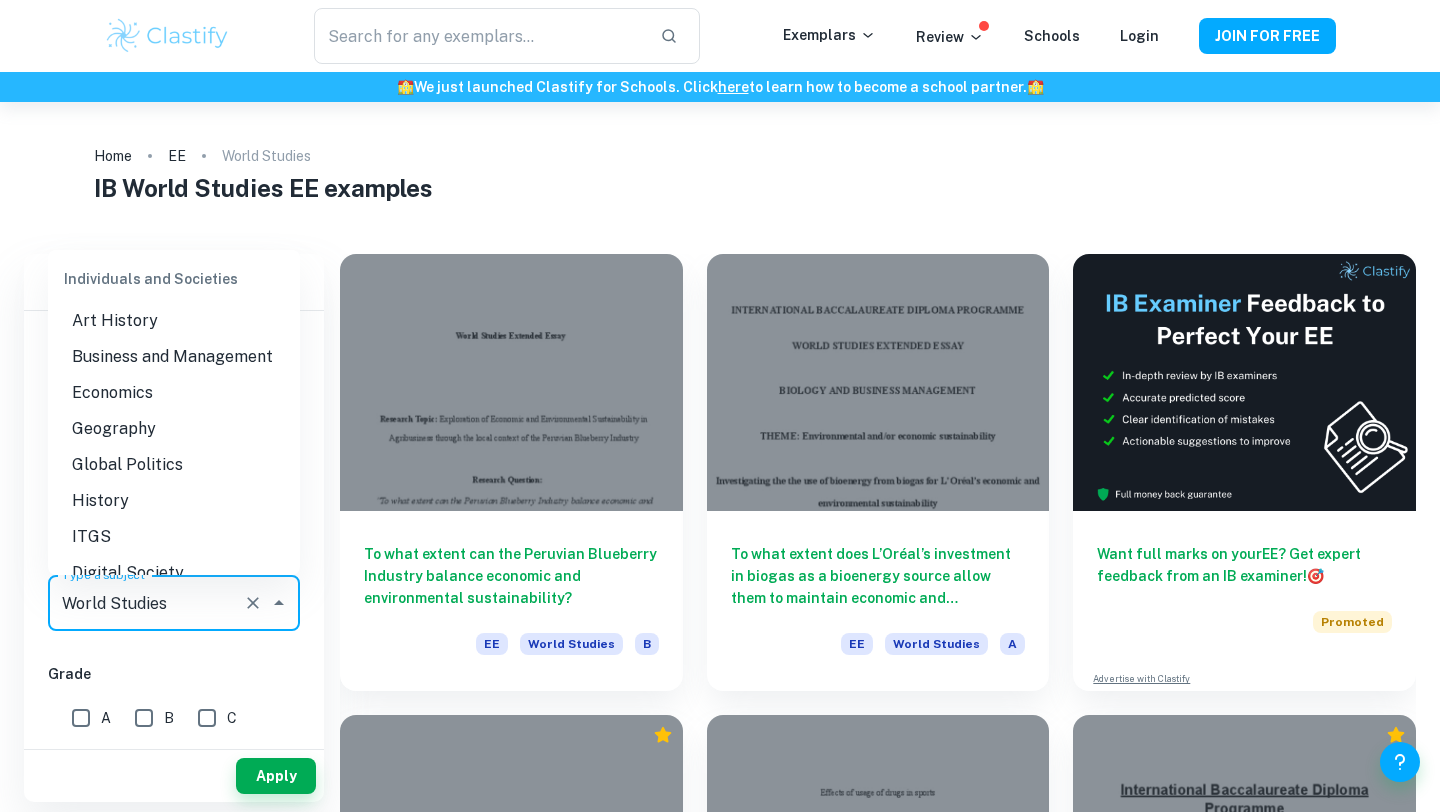 click on "Business and Management" at bounding box center [174, 357] 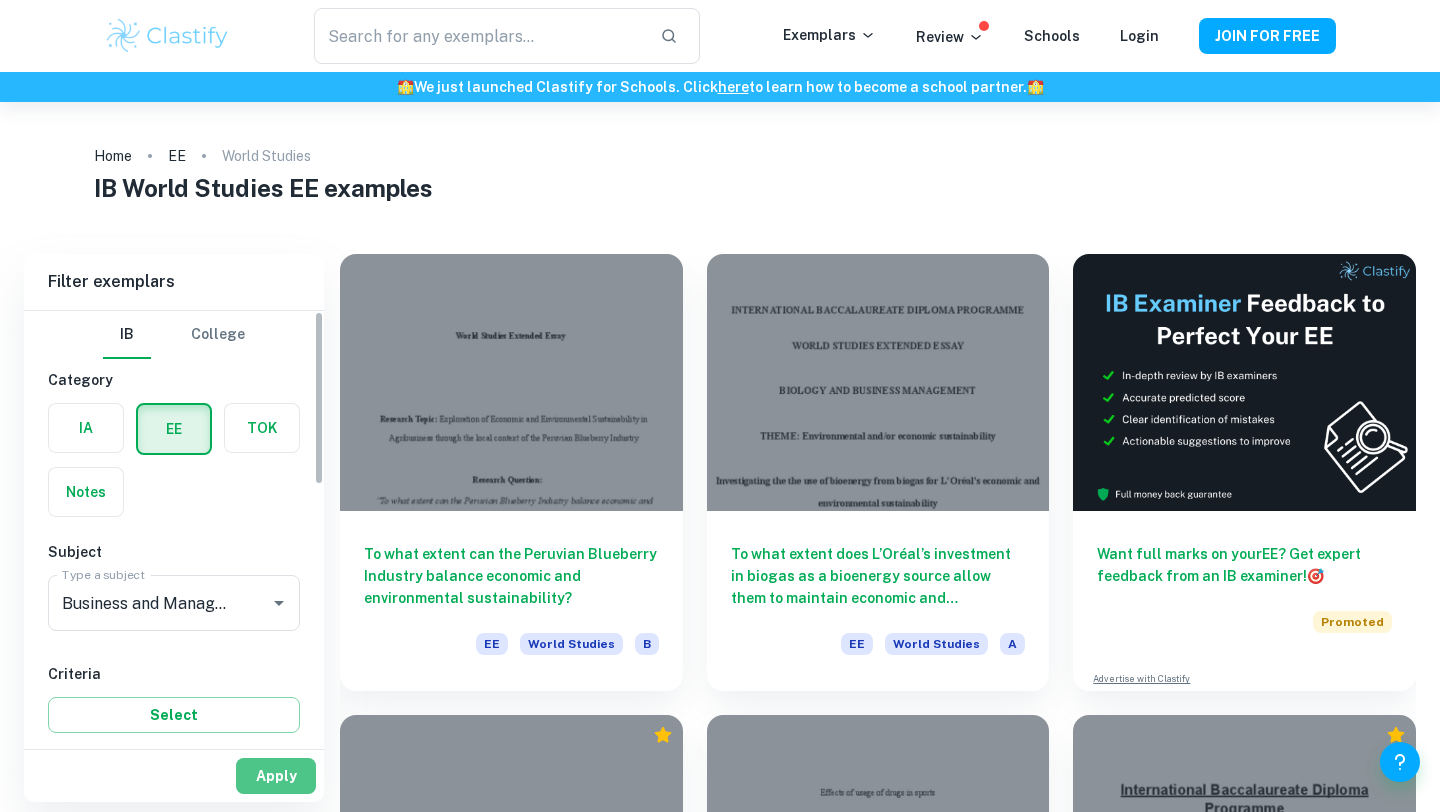 click on "Apply" at bounding box center [276, 776] 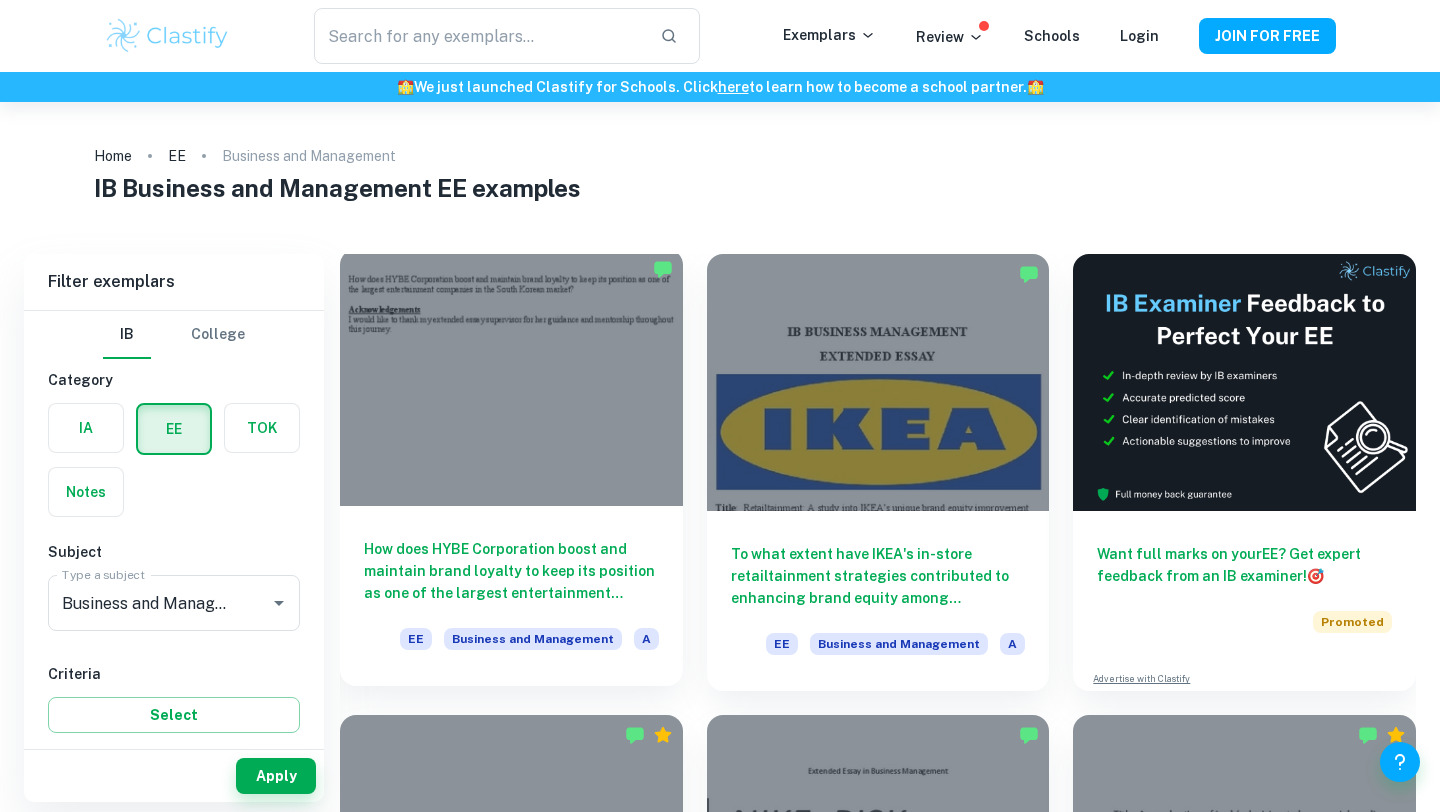 click on "How does HYBE Corporation boost and maintain brand loyalty to keep its position as one of the largest entertainment companies in the South Korean market?" at bounding box center [511, 571] 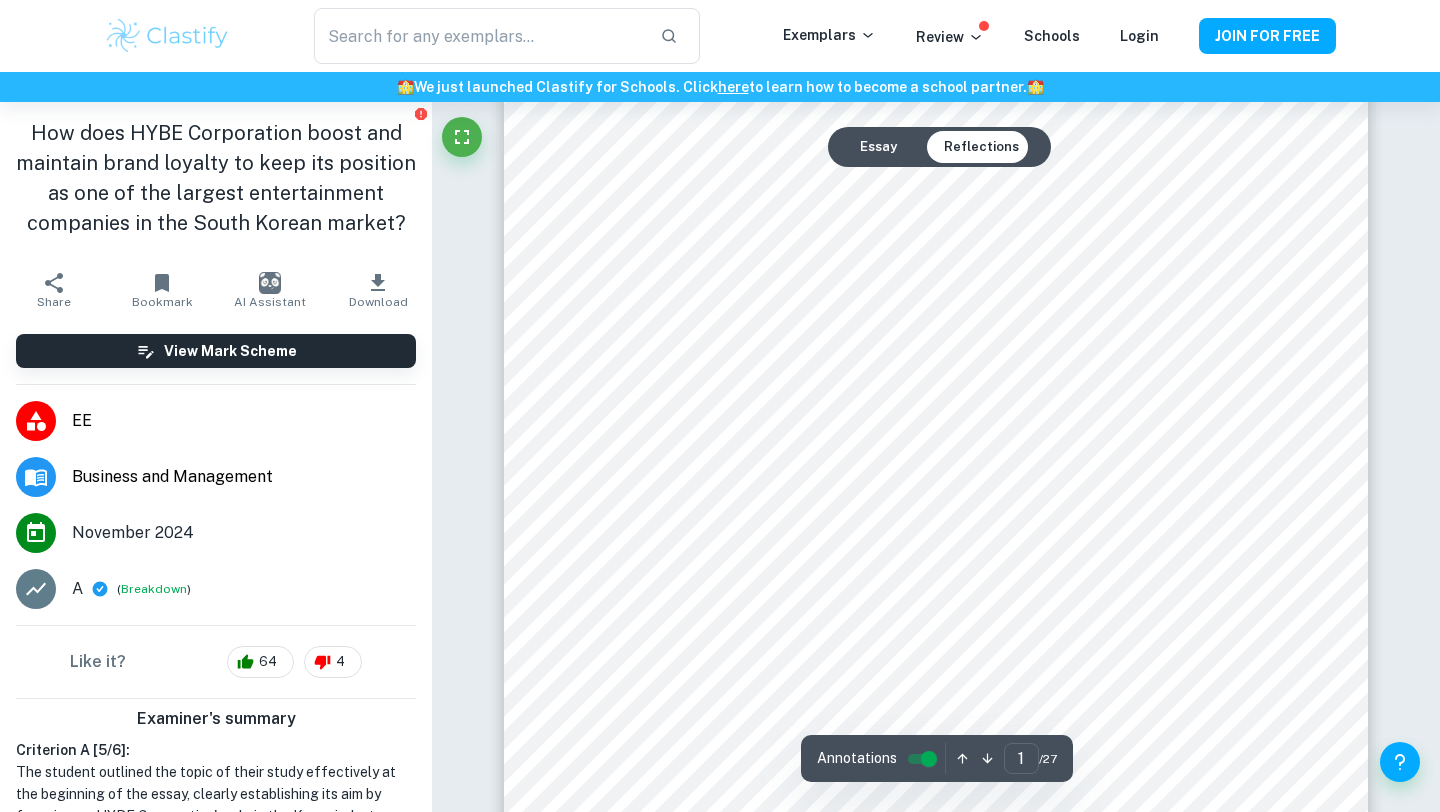 scroll, scrollTop: 62, scrollLeft: 0, axis: vertical 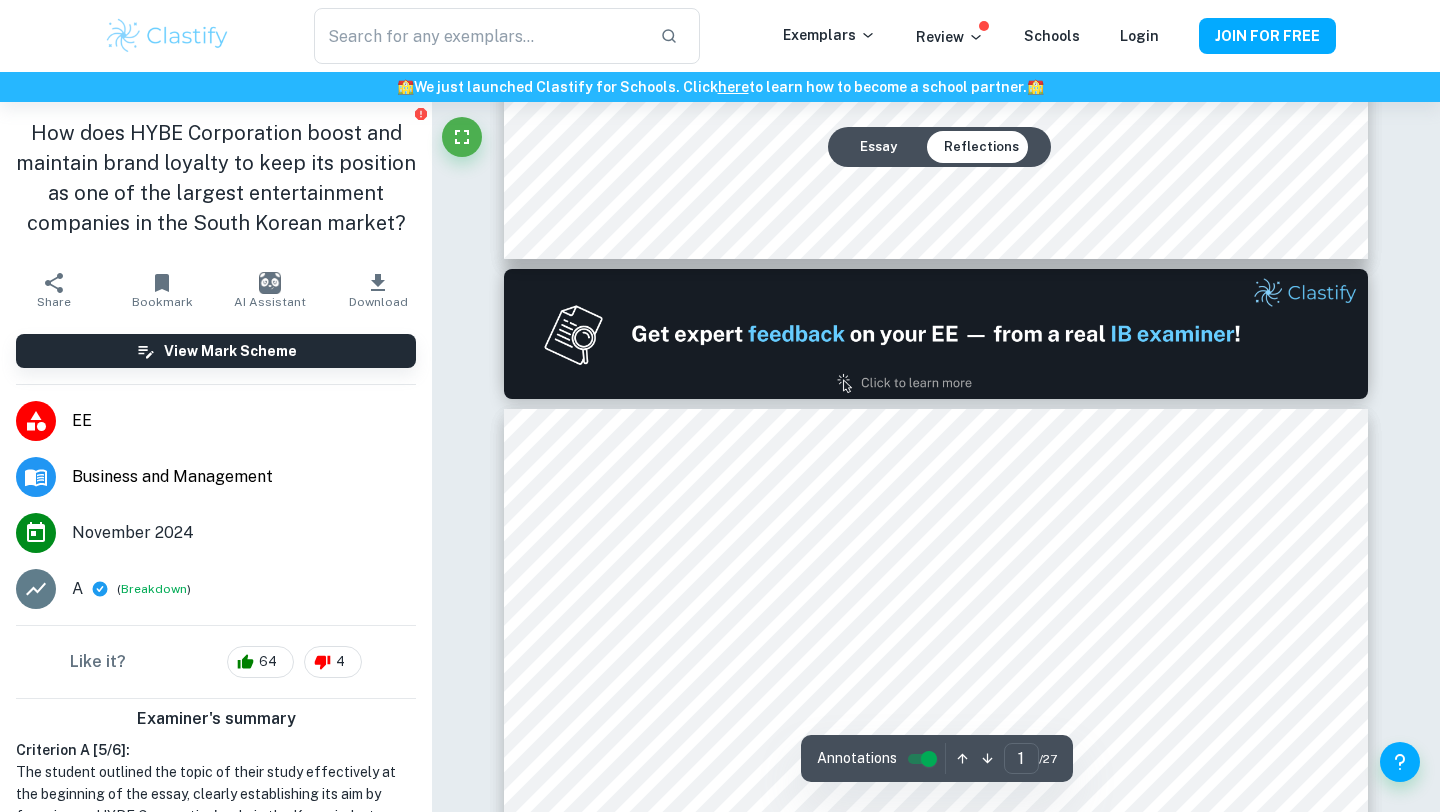 type on "2" 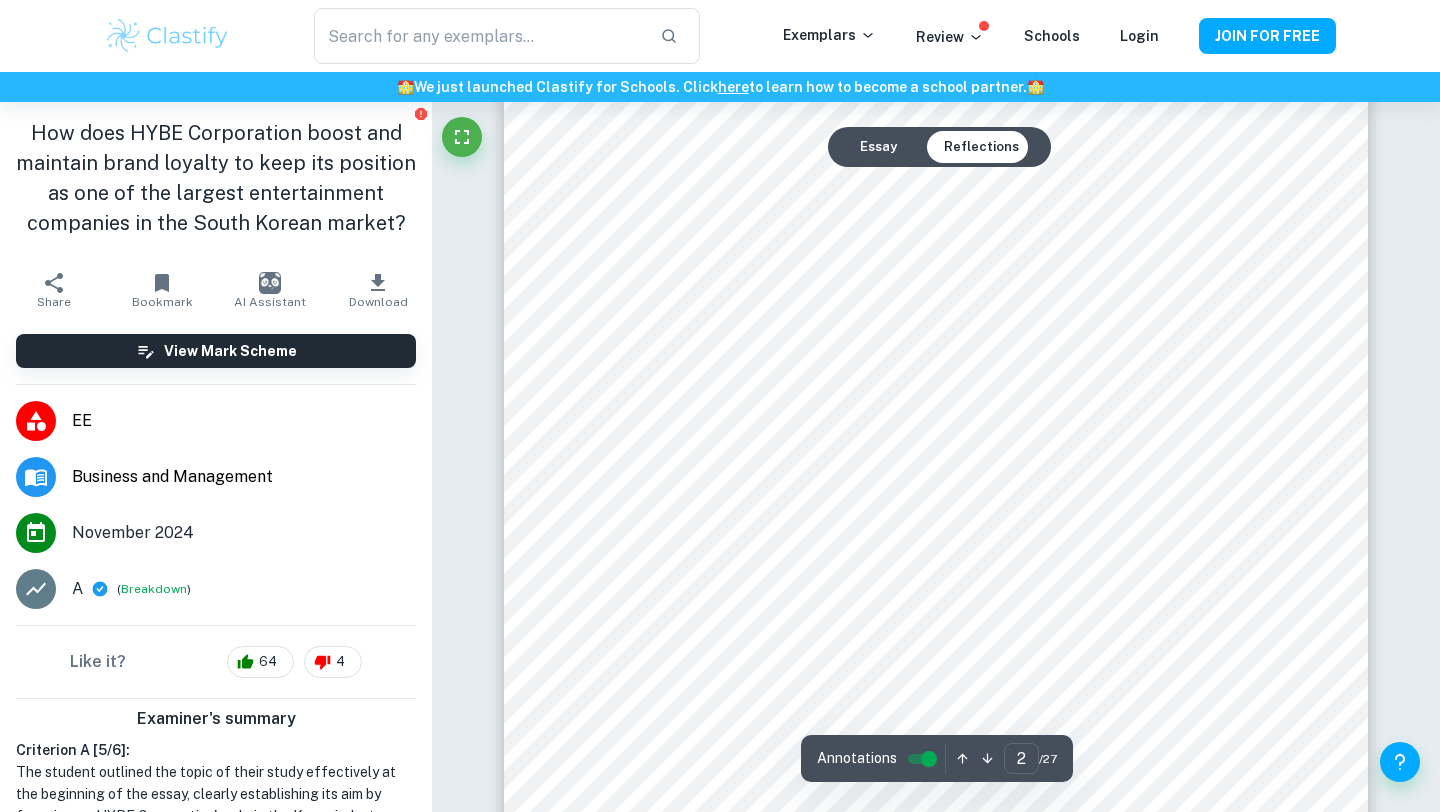 scroll, scrollTop: 1487, scrollLeft: 0, axis: vertical 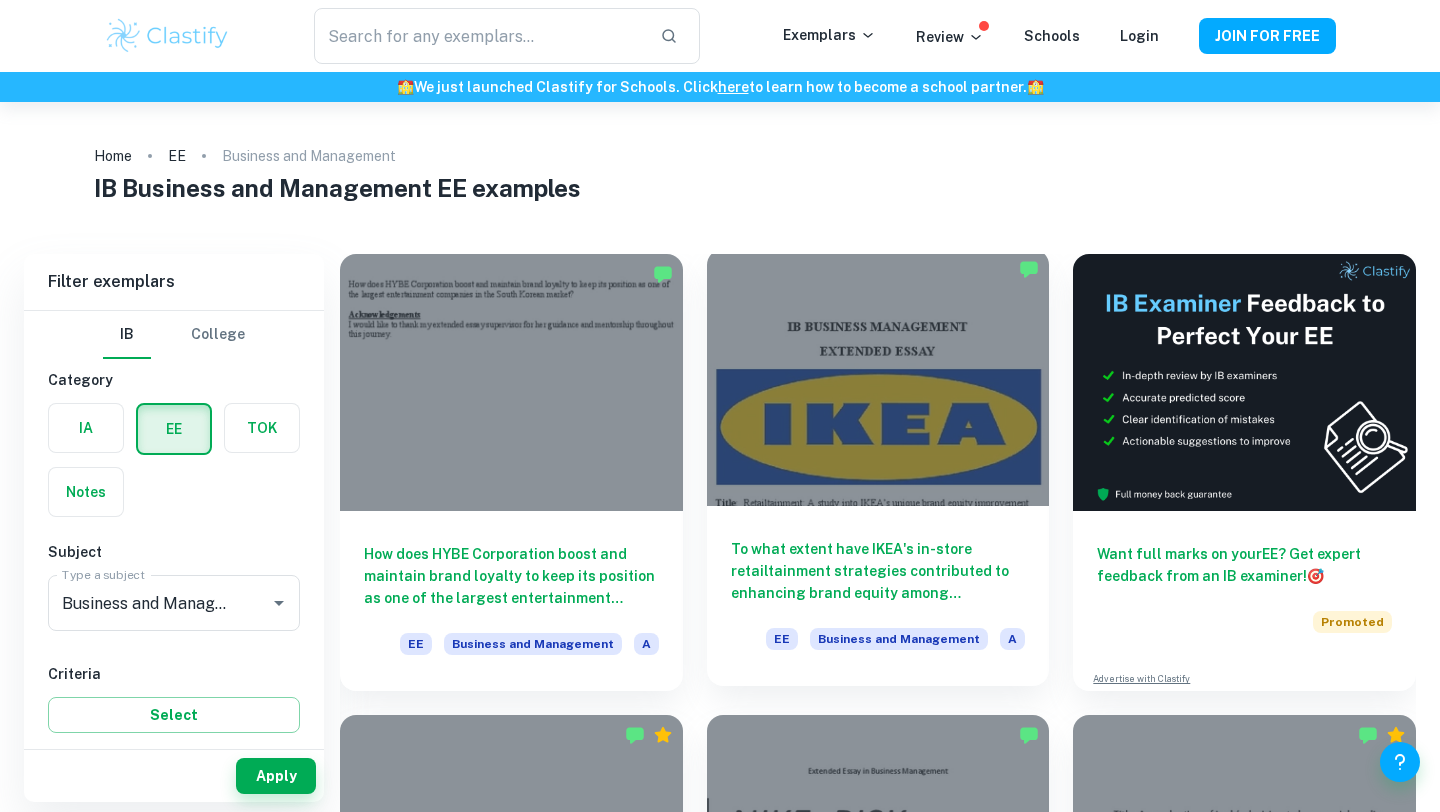 click on "To what extent have IKEA's in-store retailtainment strategies contributed to enhancing brand equity among consumers primarily in the United States?" at bounding box center (878, 571) 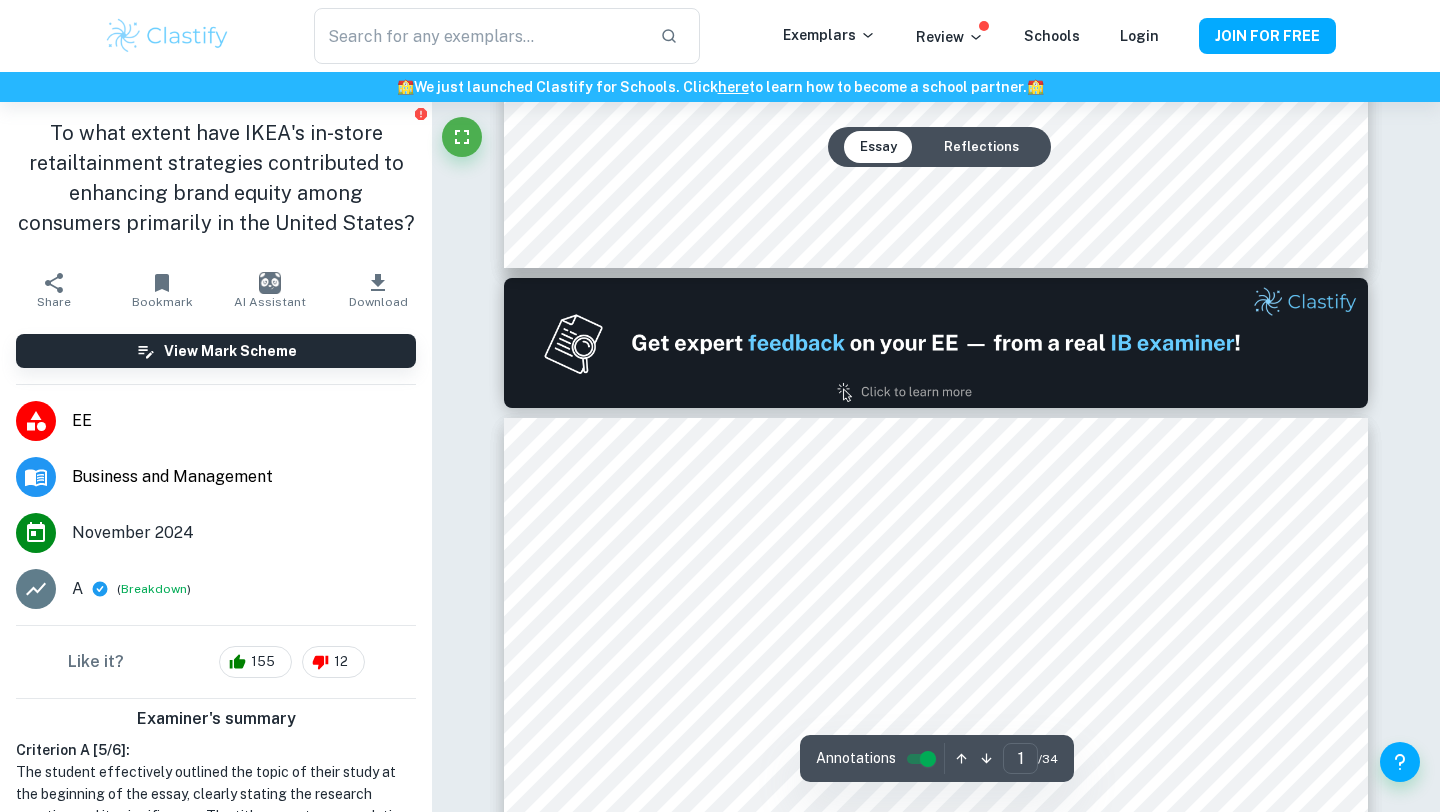 type on "2" 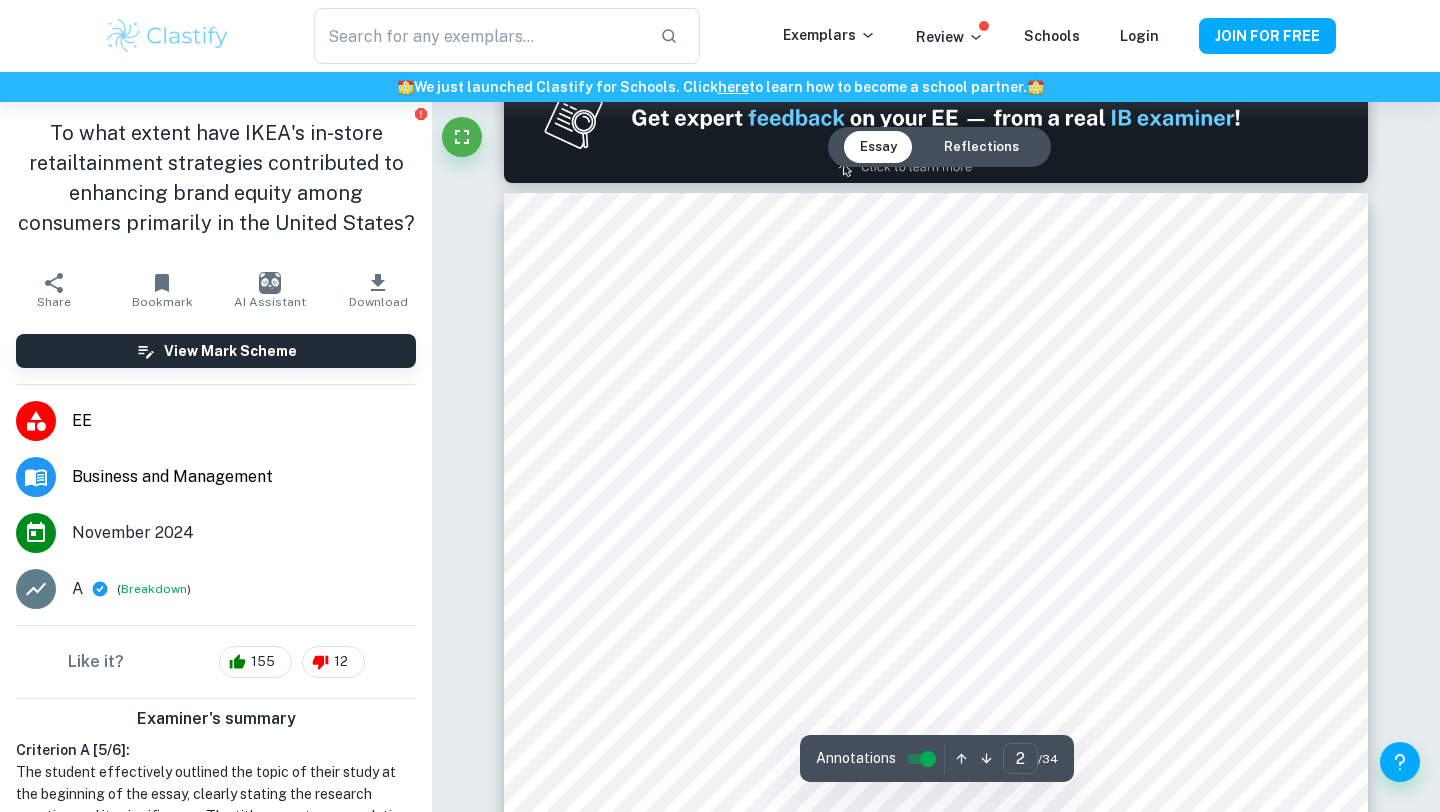 scroll, scrollTop: 1303, scrollLeft: 0, axis: vertical 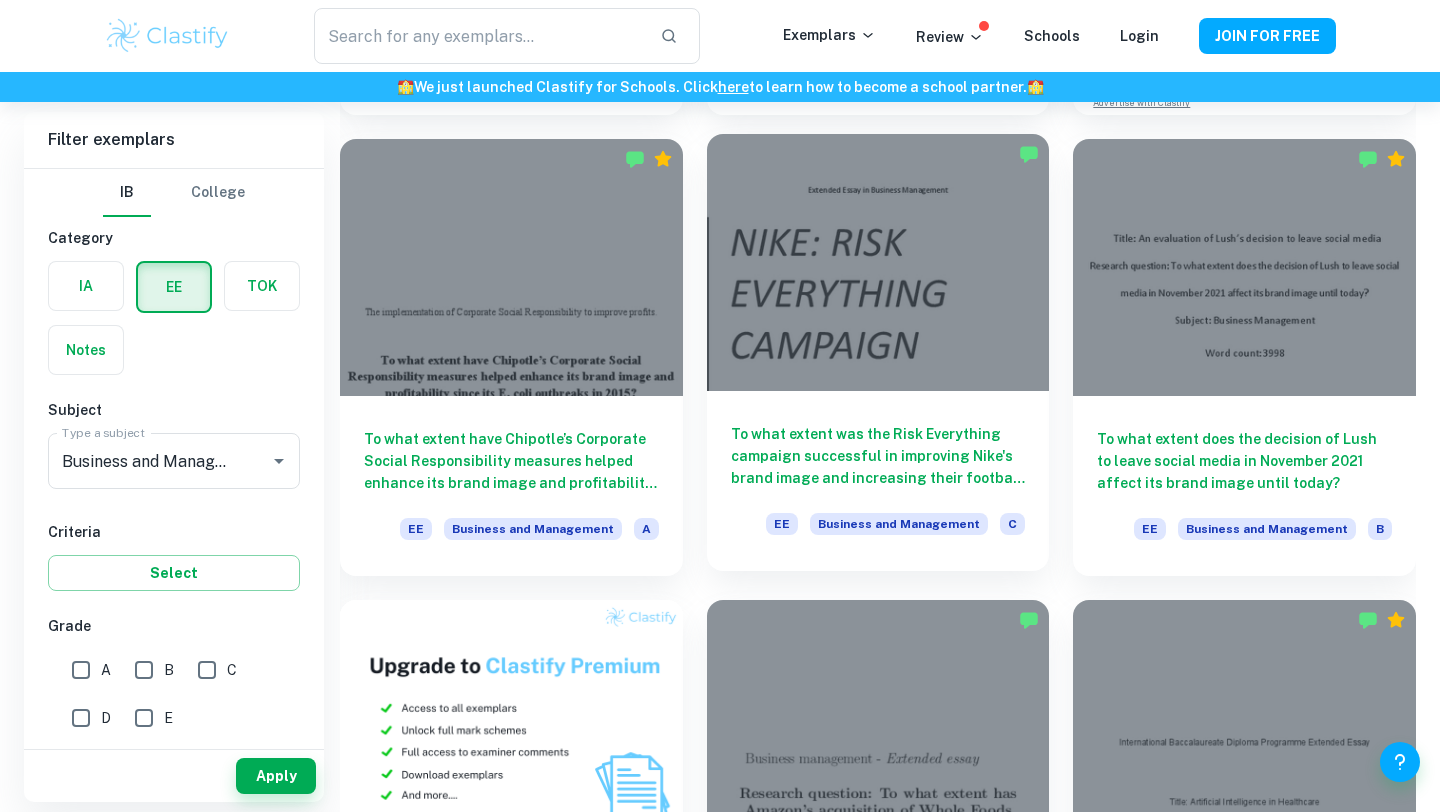 click on "To what extent was the Risk Everything campaign successful in improving Nike's brand image and increasing their football sales in 2014?" at bounding box center (878, 456) 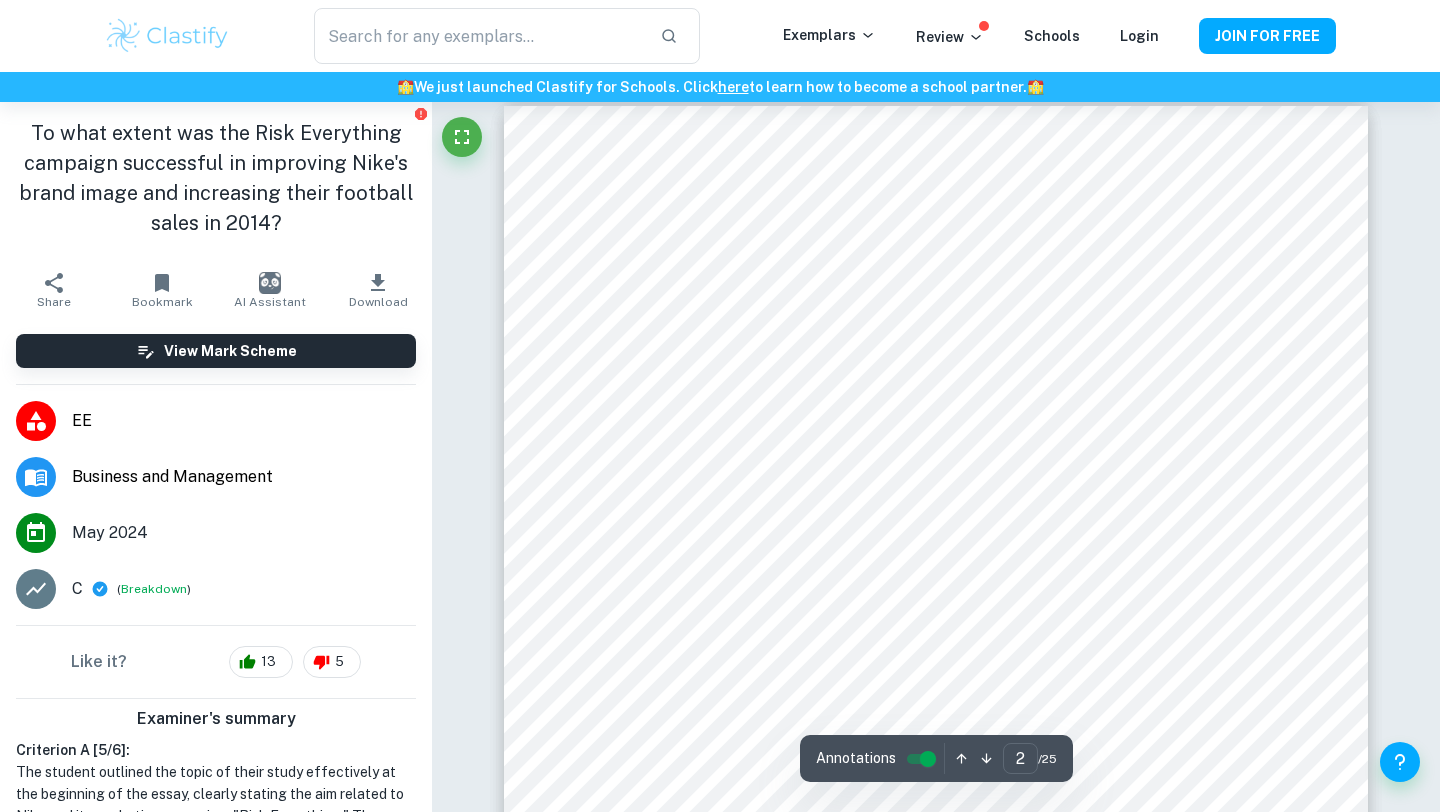 scroll, scrollTop: 1330, scrollLeft: 0, axis: vertical 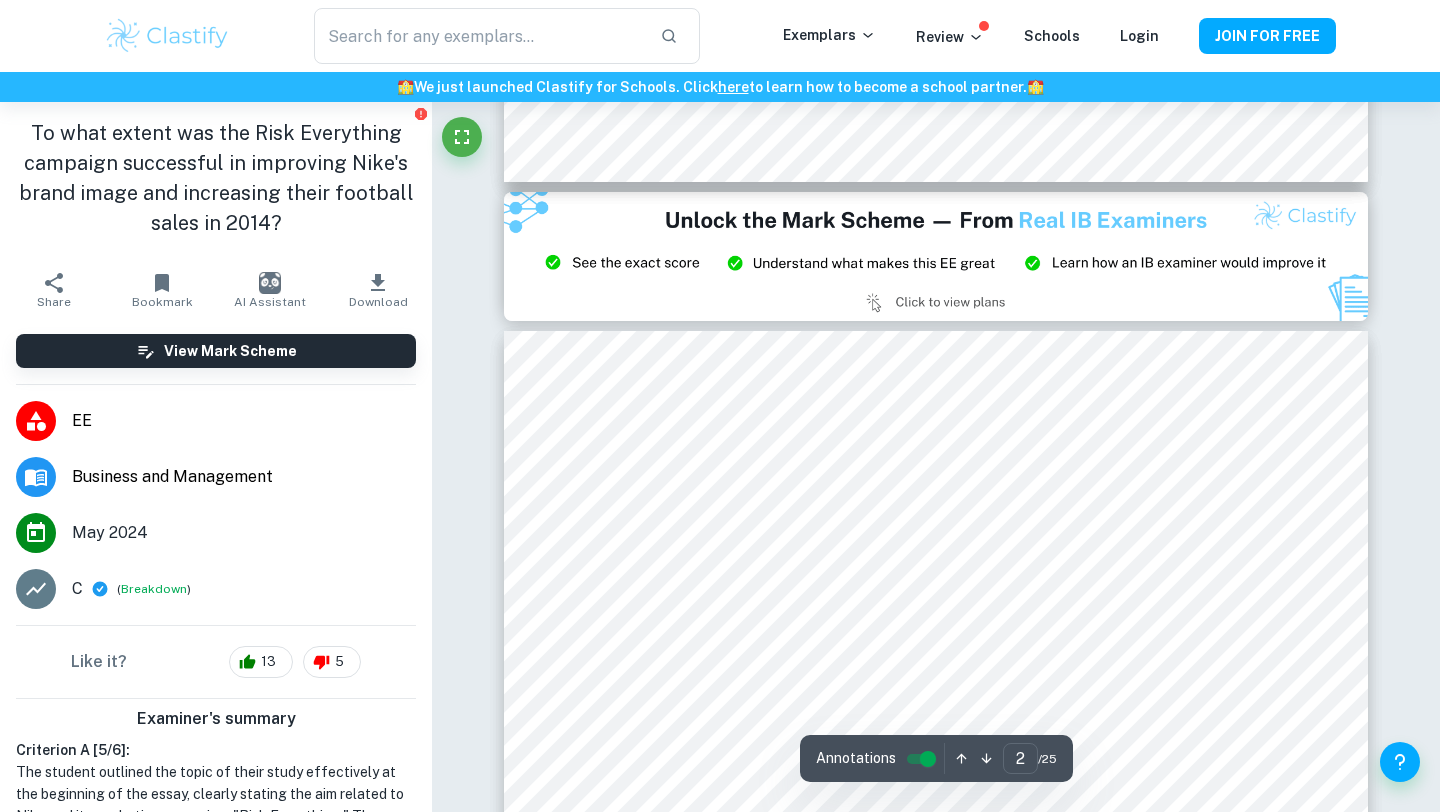 type on "3" 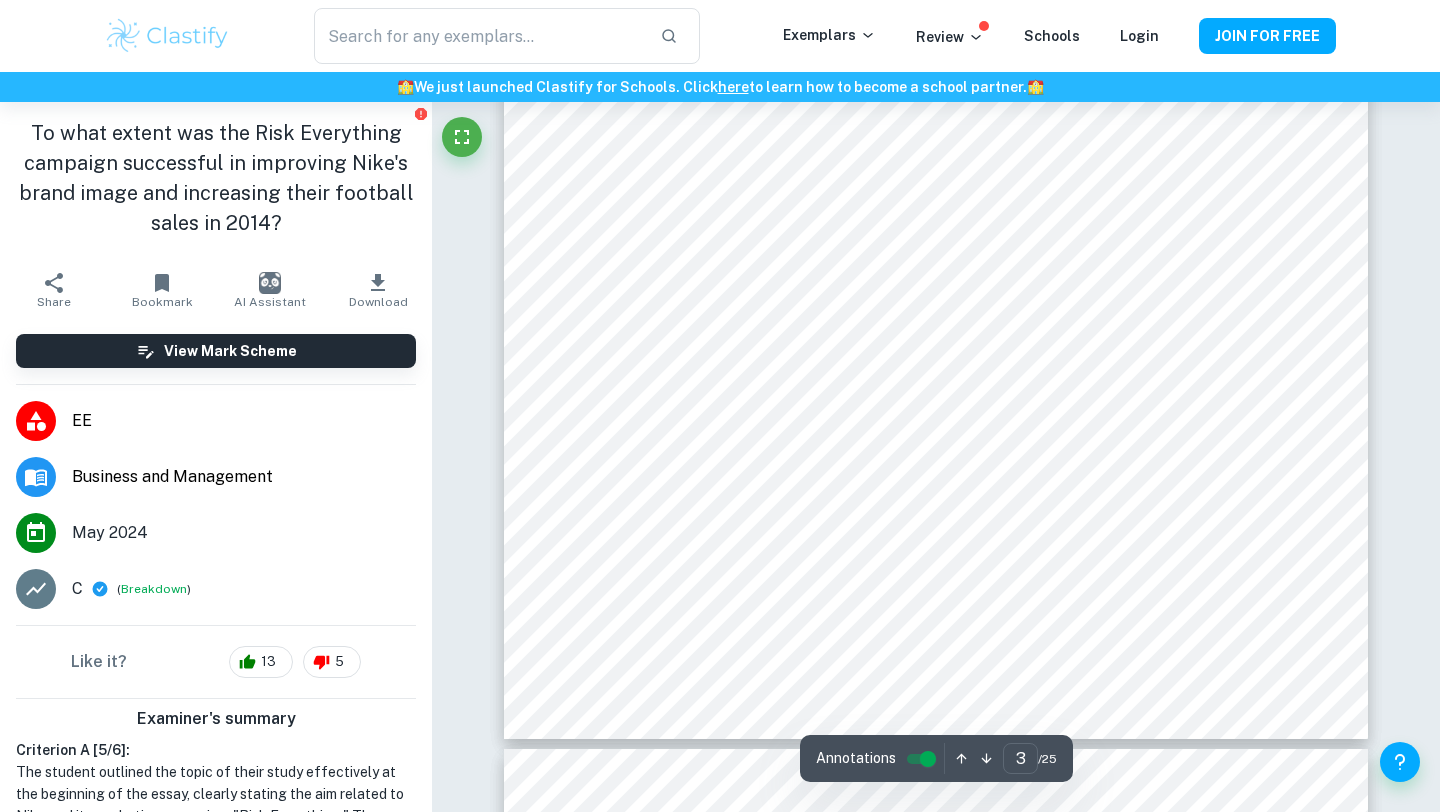 scroll, scrollTop: 3140, scrollLeft: 0, axis: vertical 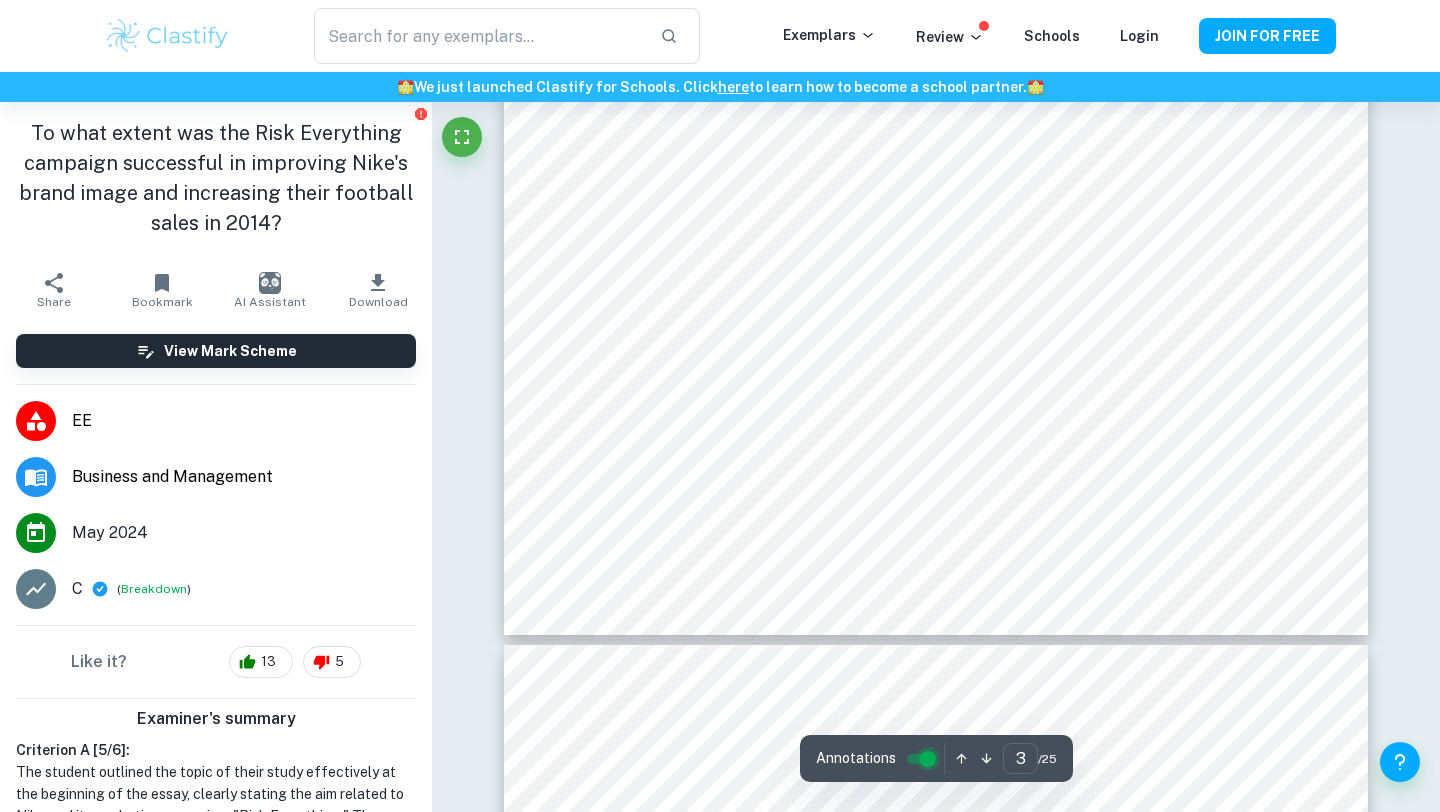 click at bounding box center (928, 759) 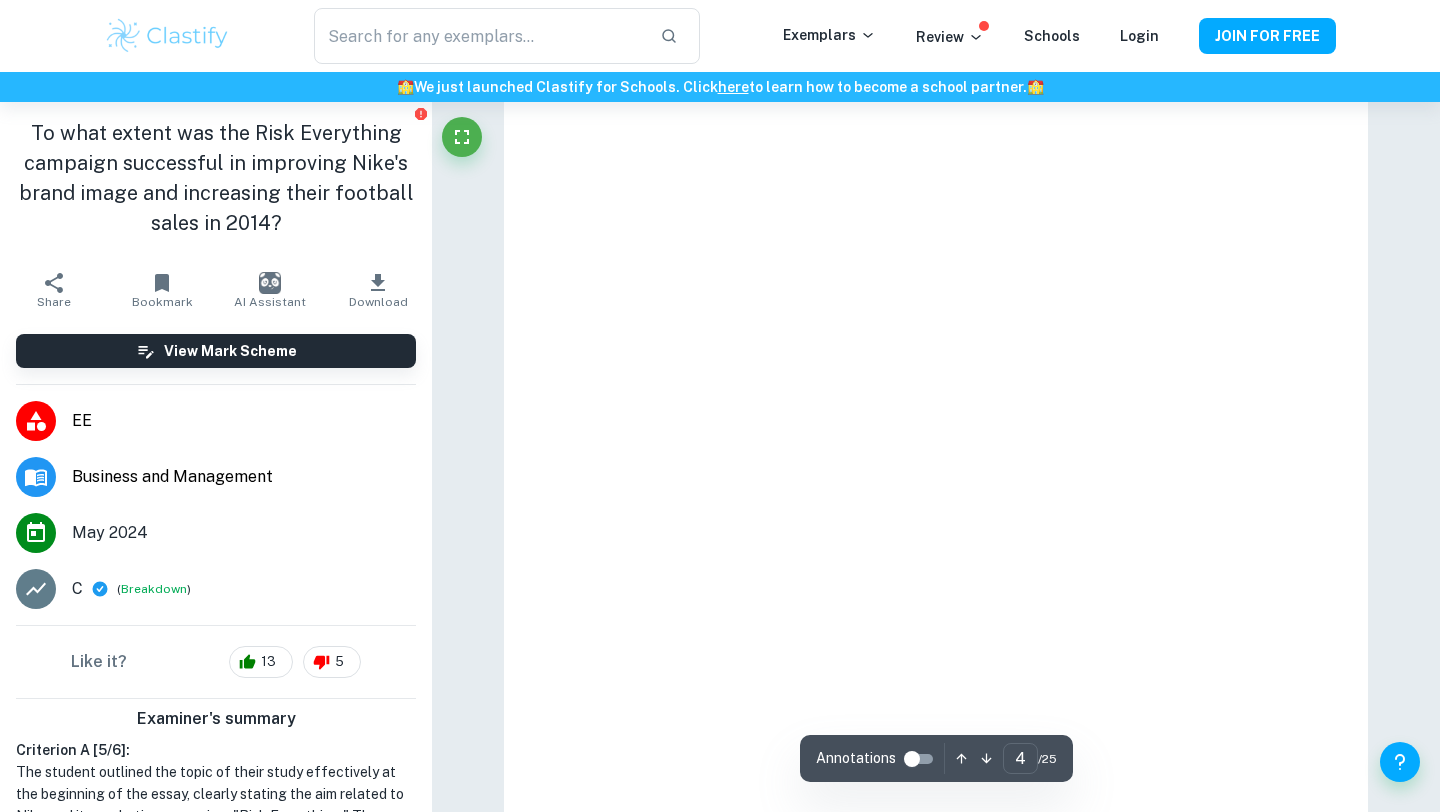 scroll, scrollTop: 3140, scrollLeft: 0, axis: vertical 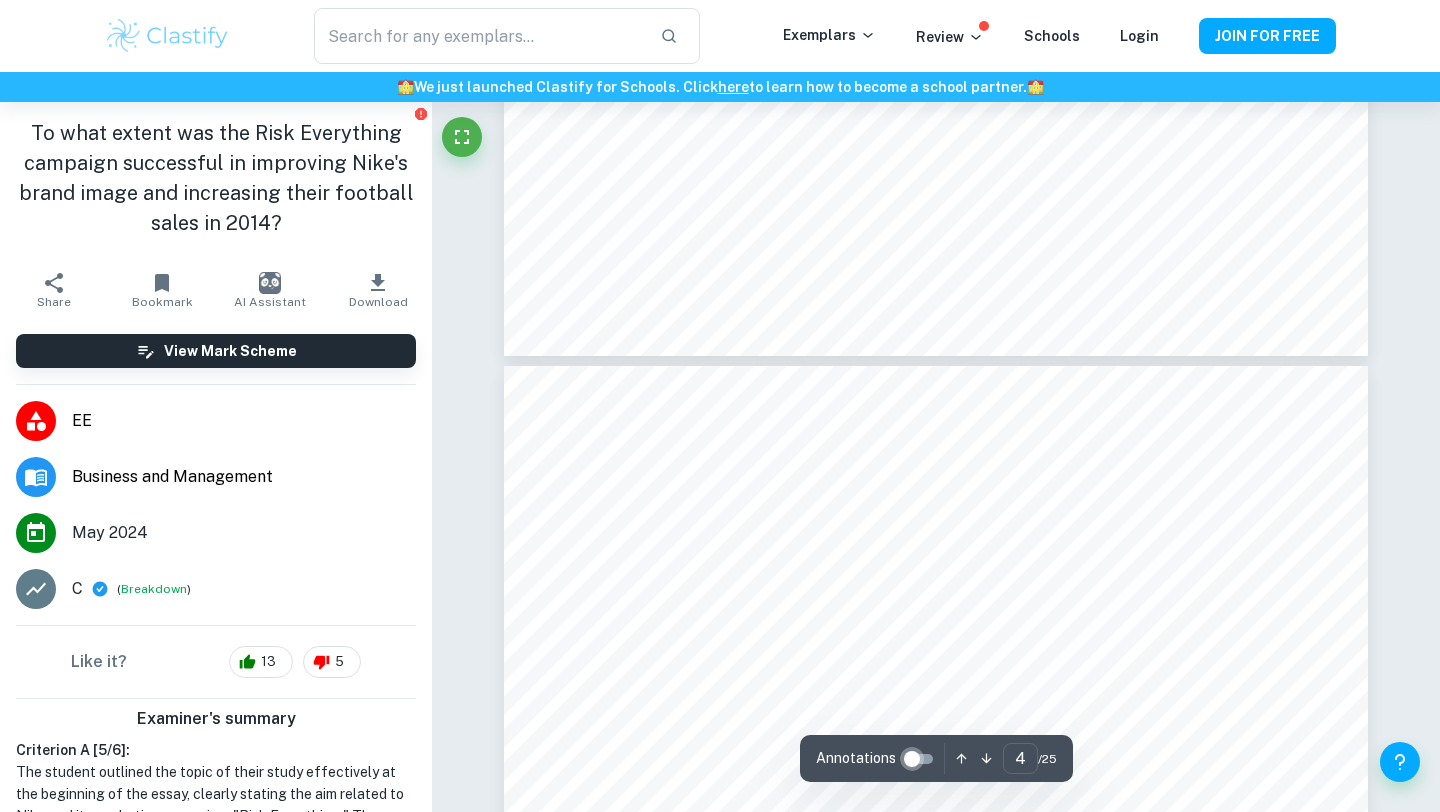 click at bounding box center (912, 759) 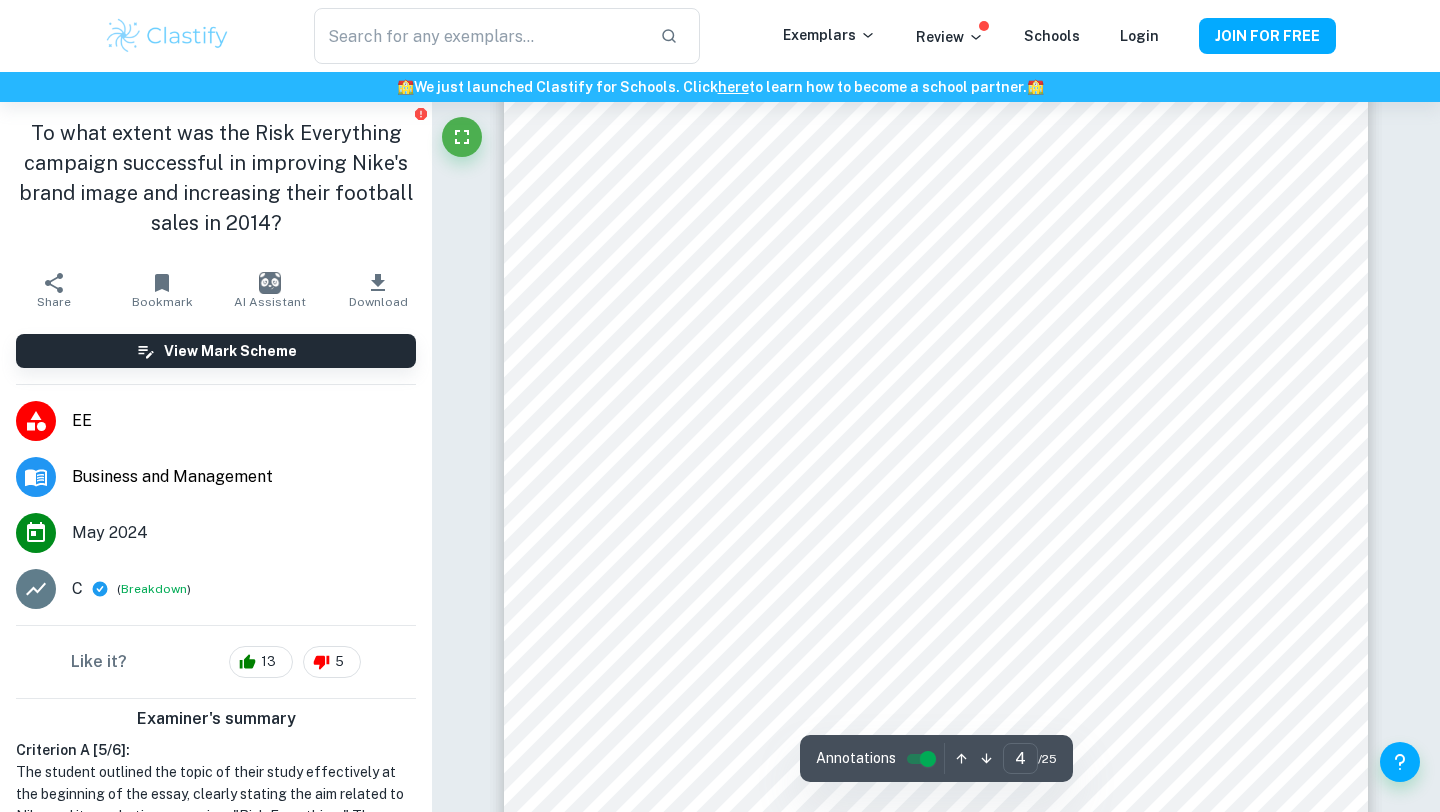 scroll, scrollTop: 3700, scrollLeft: 0, axis: vertical 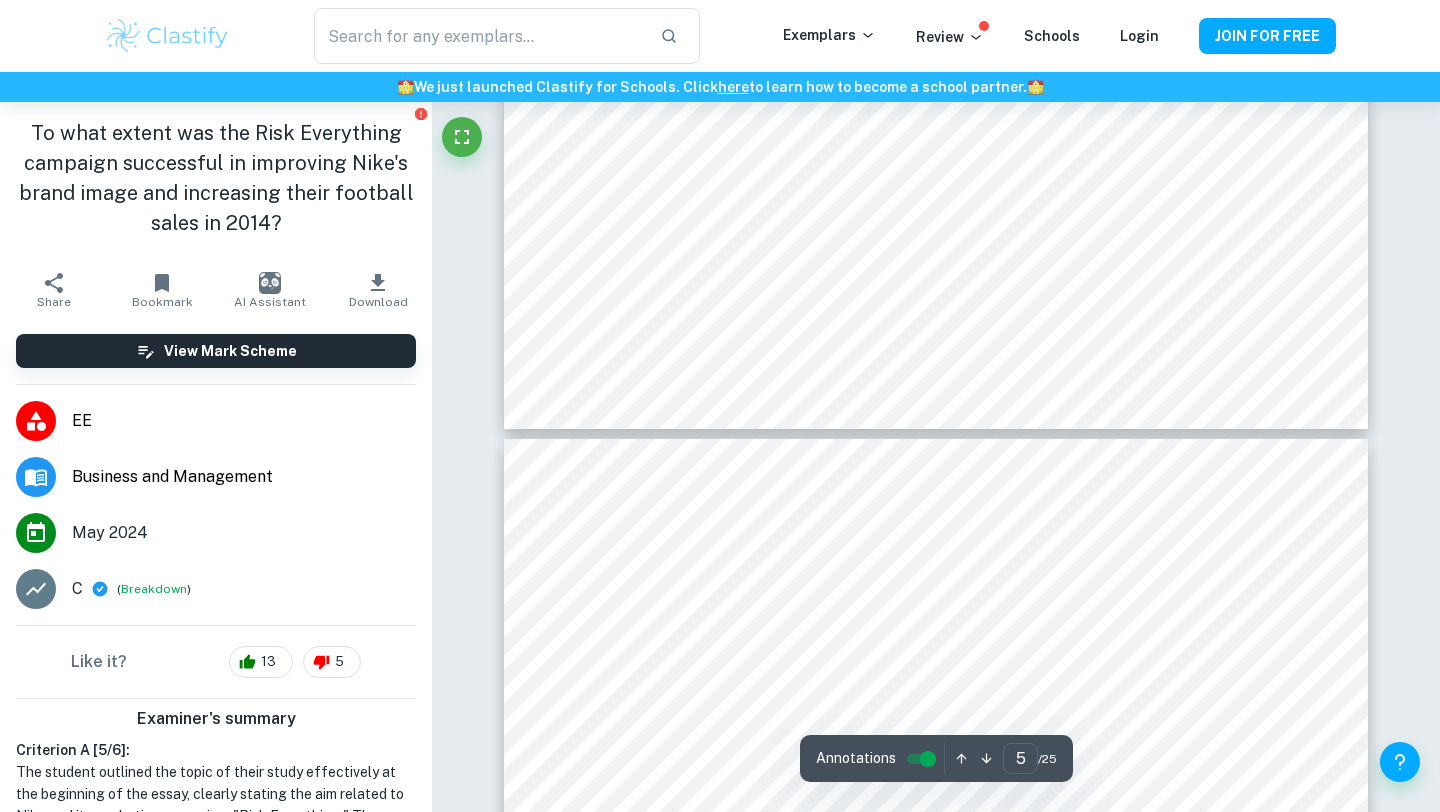 type on "6" 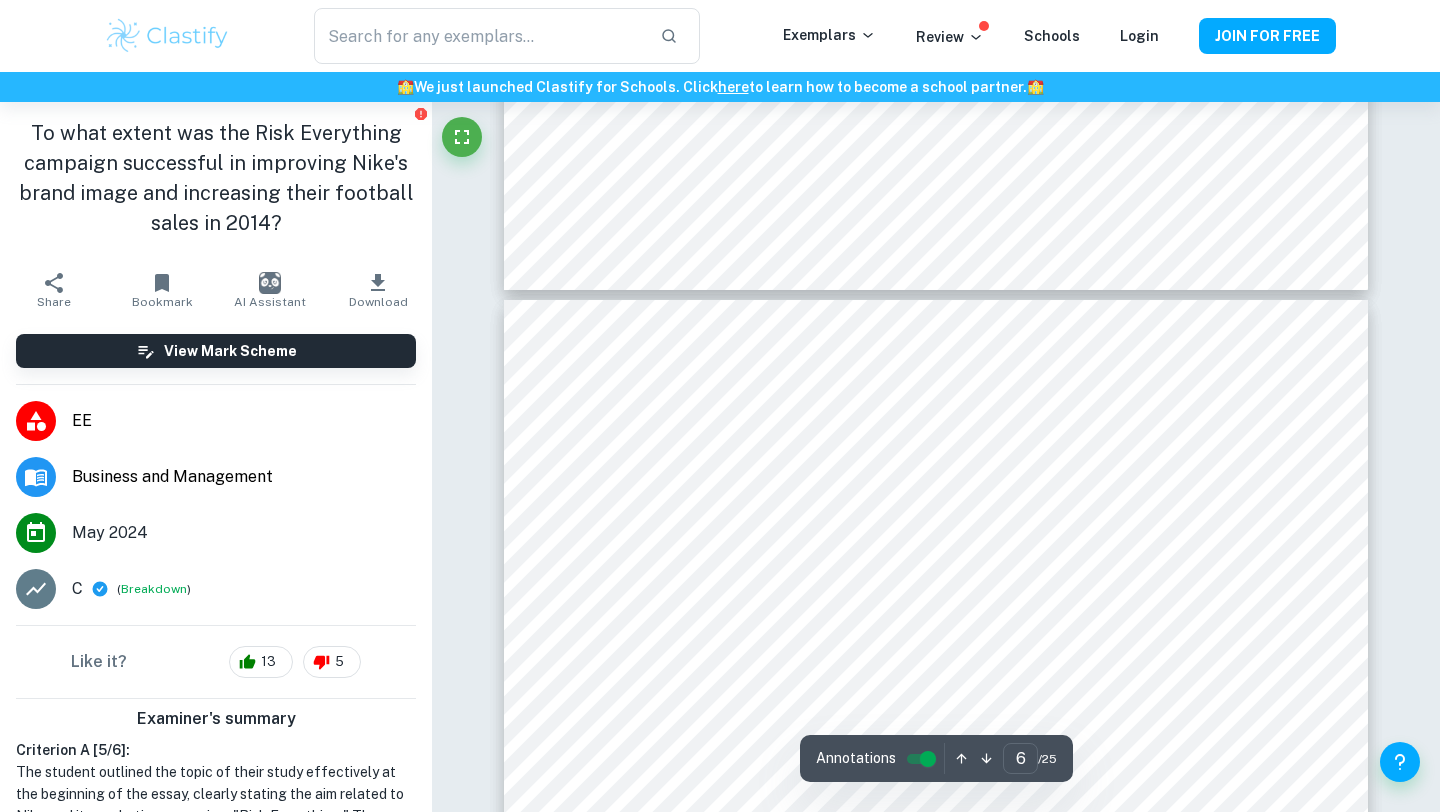scroll, scrollTop: 5604, scrollLeft: 0, axis: vertical 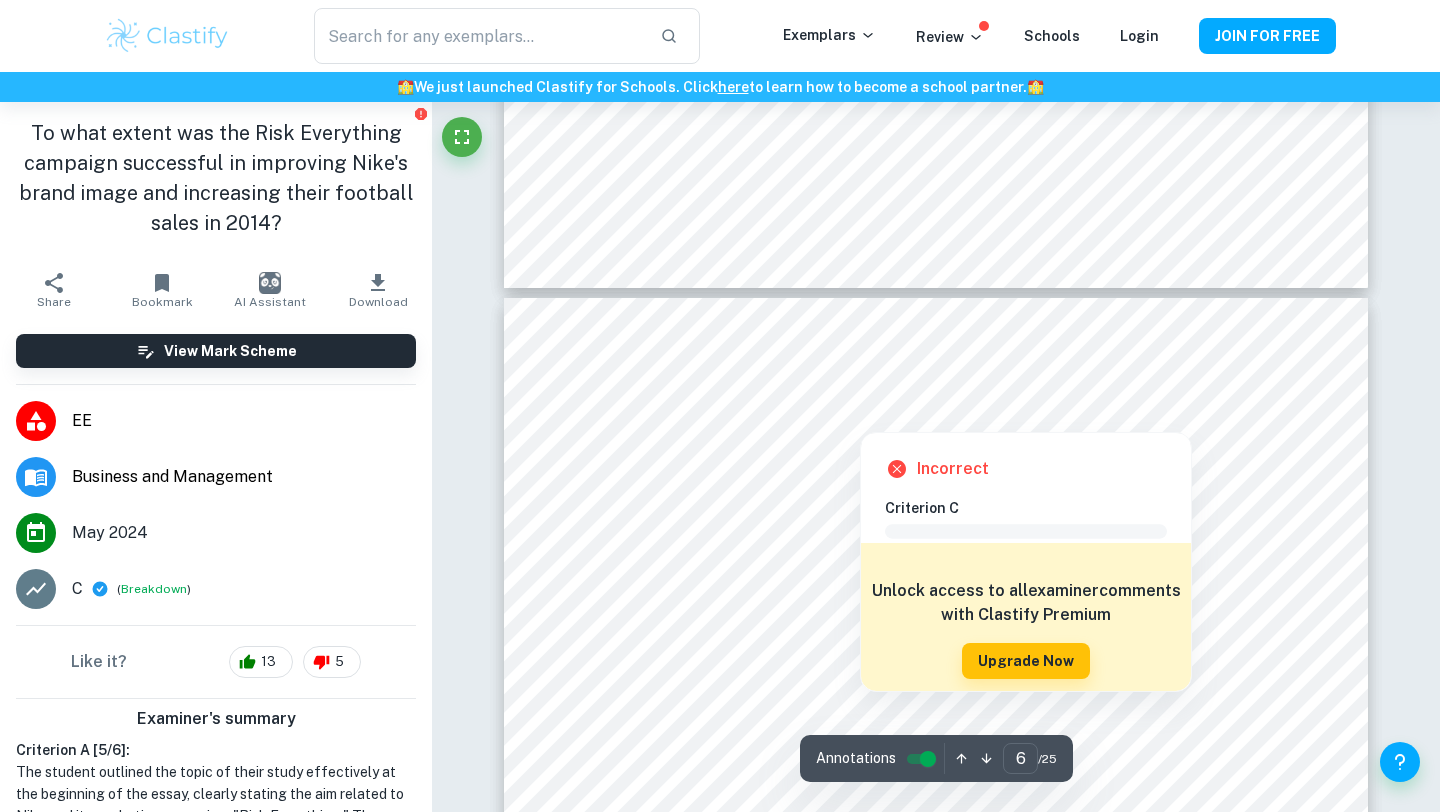 click at bounding box center (860, 413) 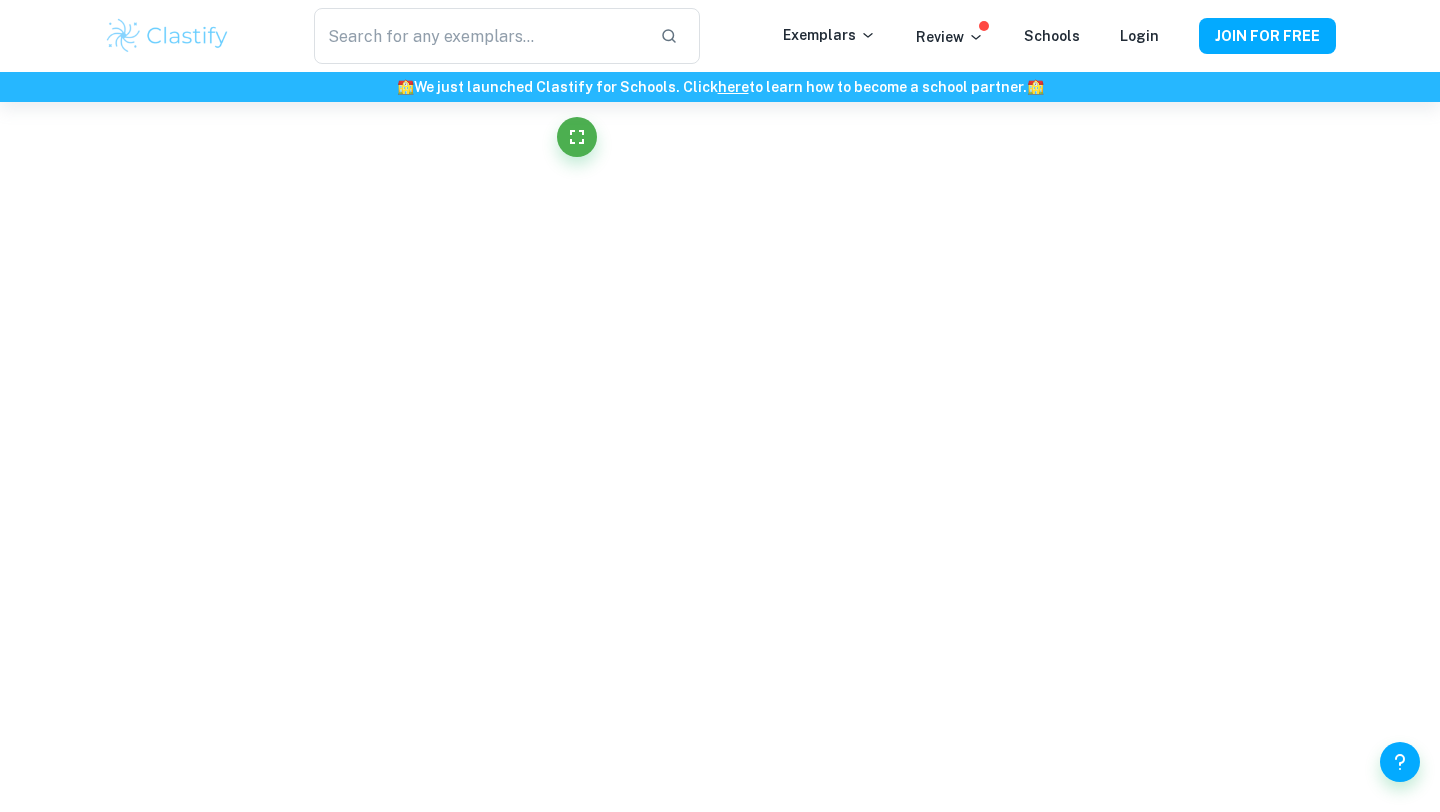 scroll, scrollTop: 5484, scrollLeft: 0, axis: vertical 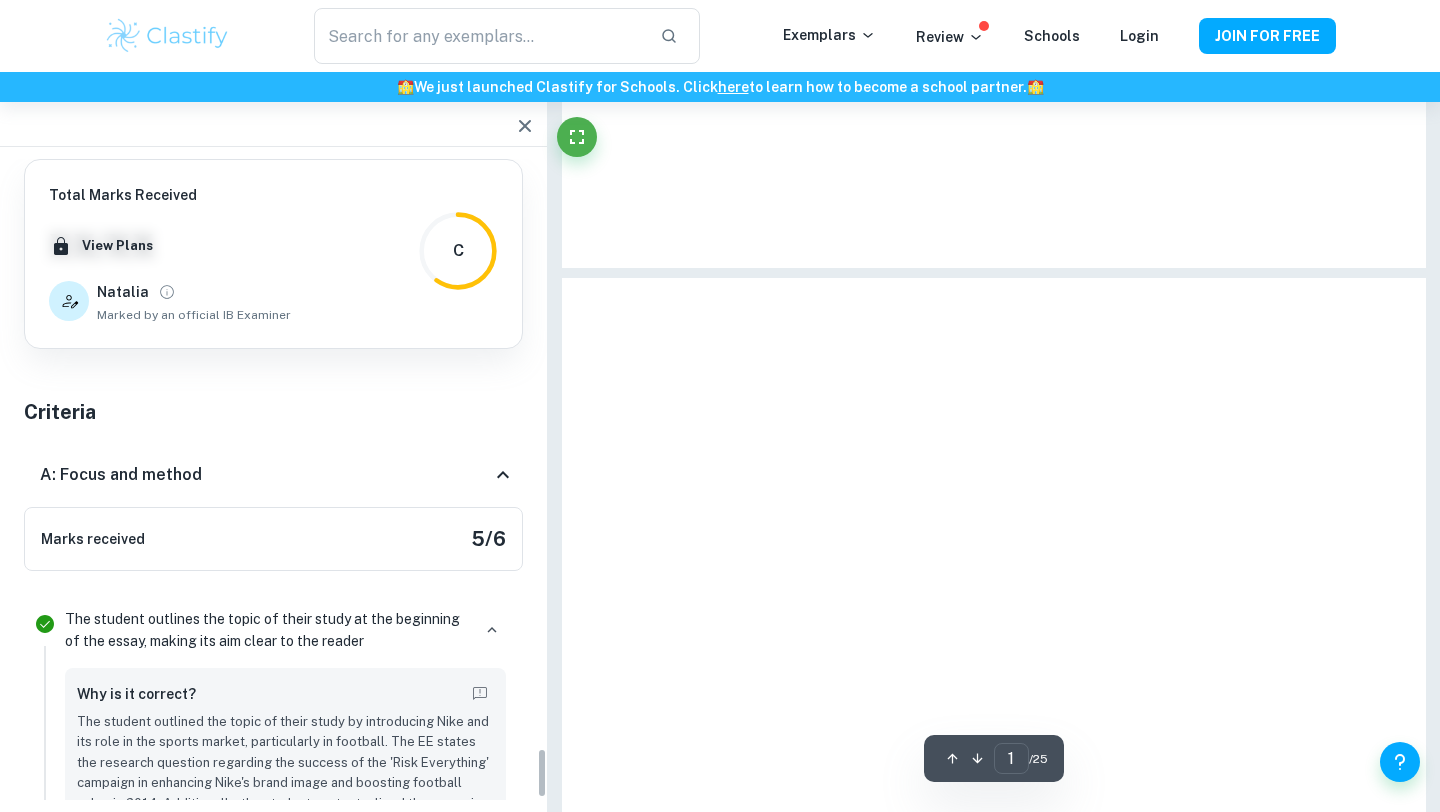 type on "6" 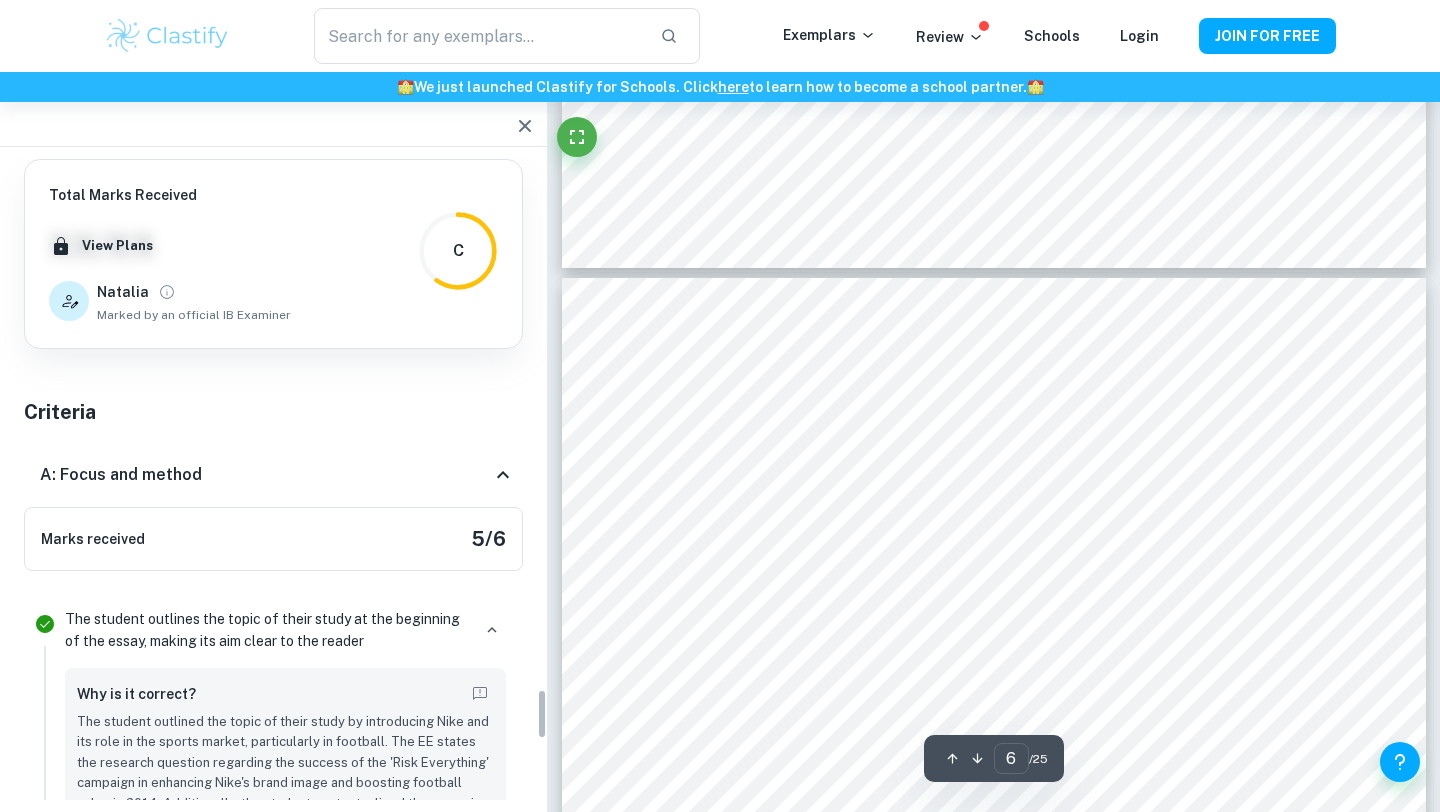 scroll, scrollTop: 6737, scrollLeft: 0, axis: vertical 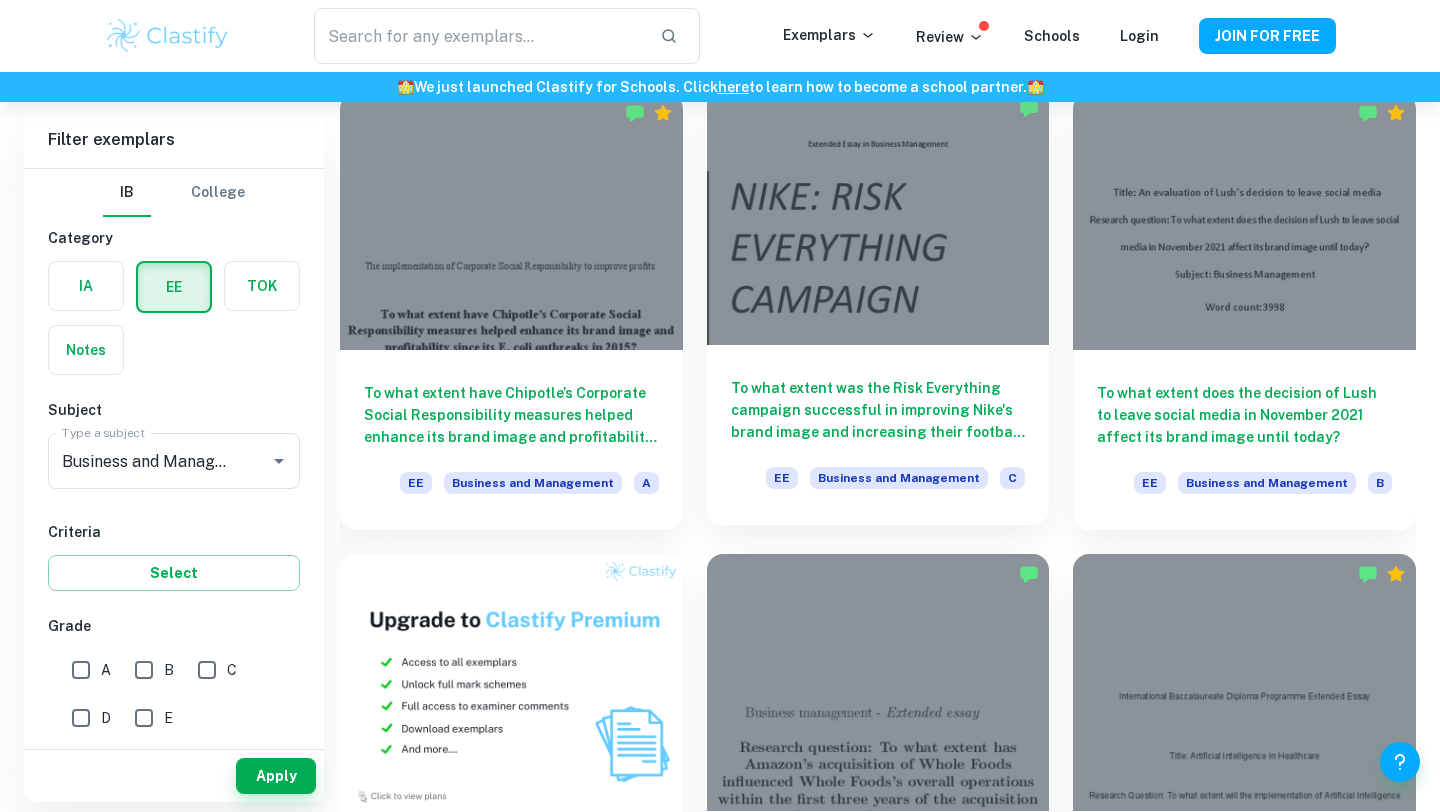 click on "To what extent was the Risk Everything campaign successful in improving Nike's brand image and increasing their football sales in 2014?" at bounding box center [878, 410] 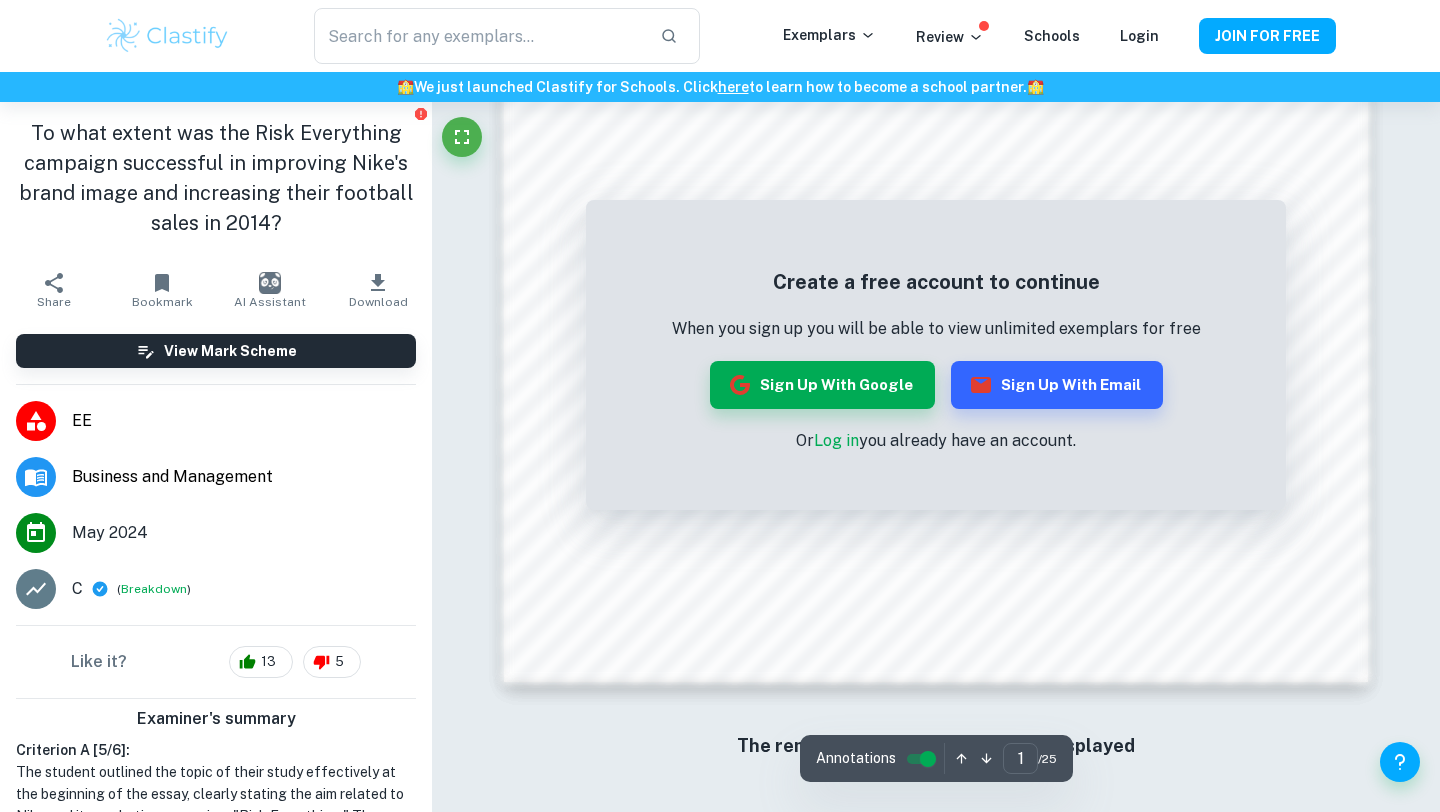 scroll, scrollTop: 1694, scrollLeft: 0, axis: vertical 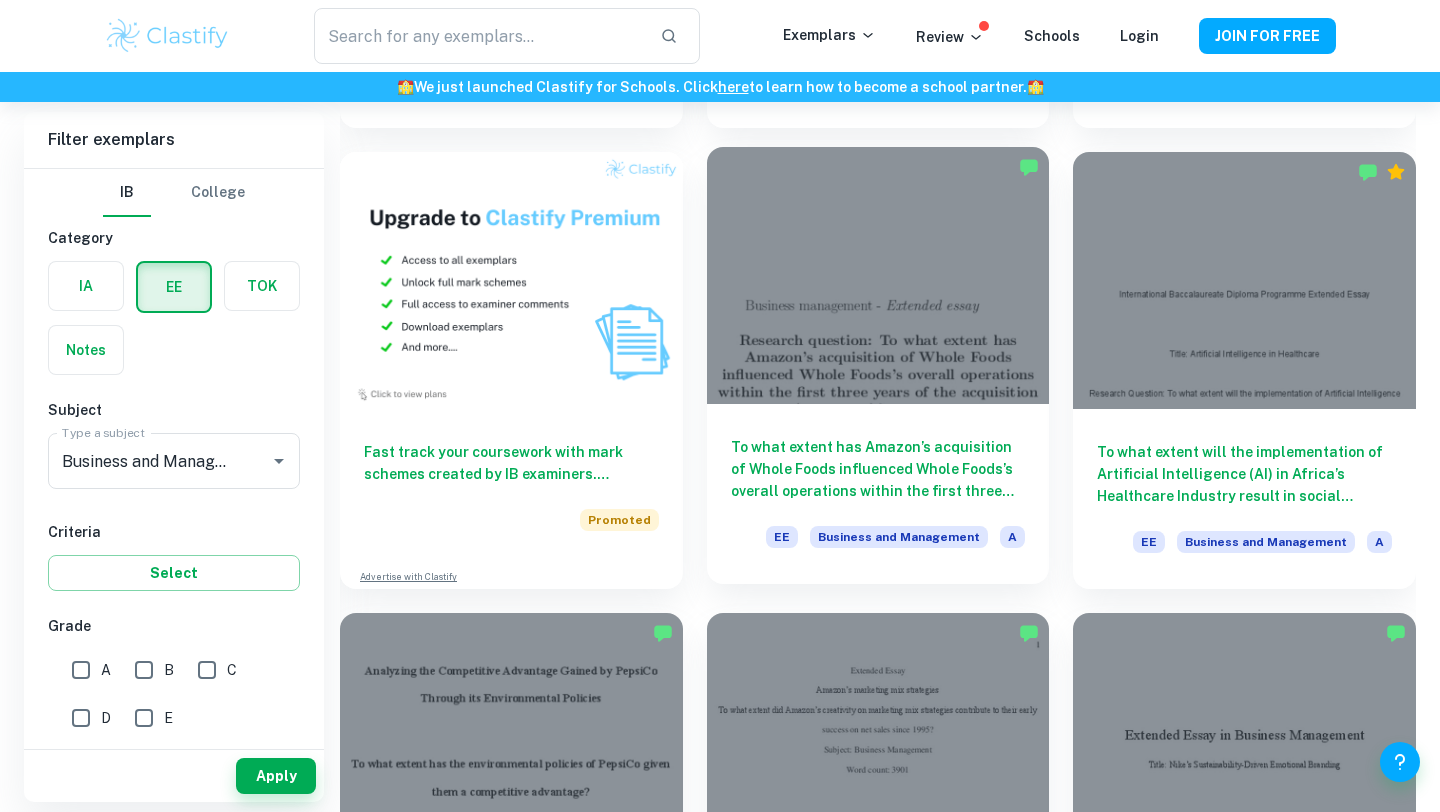 click on "To what extent has Amazon’s acquisition of Whole Foods influenced Whole Foods’s overall operations within the first three years of the acquisition (2017-2019)?" at bounding box center (878, 469) 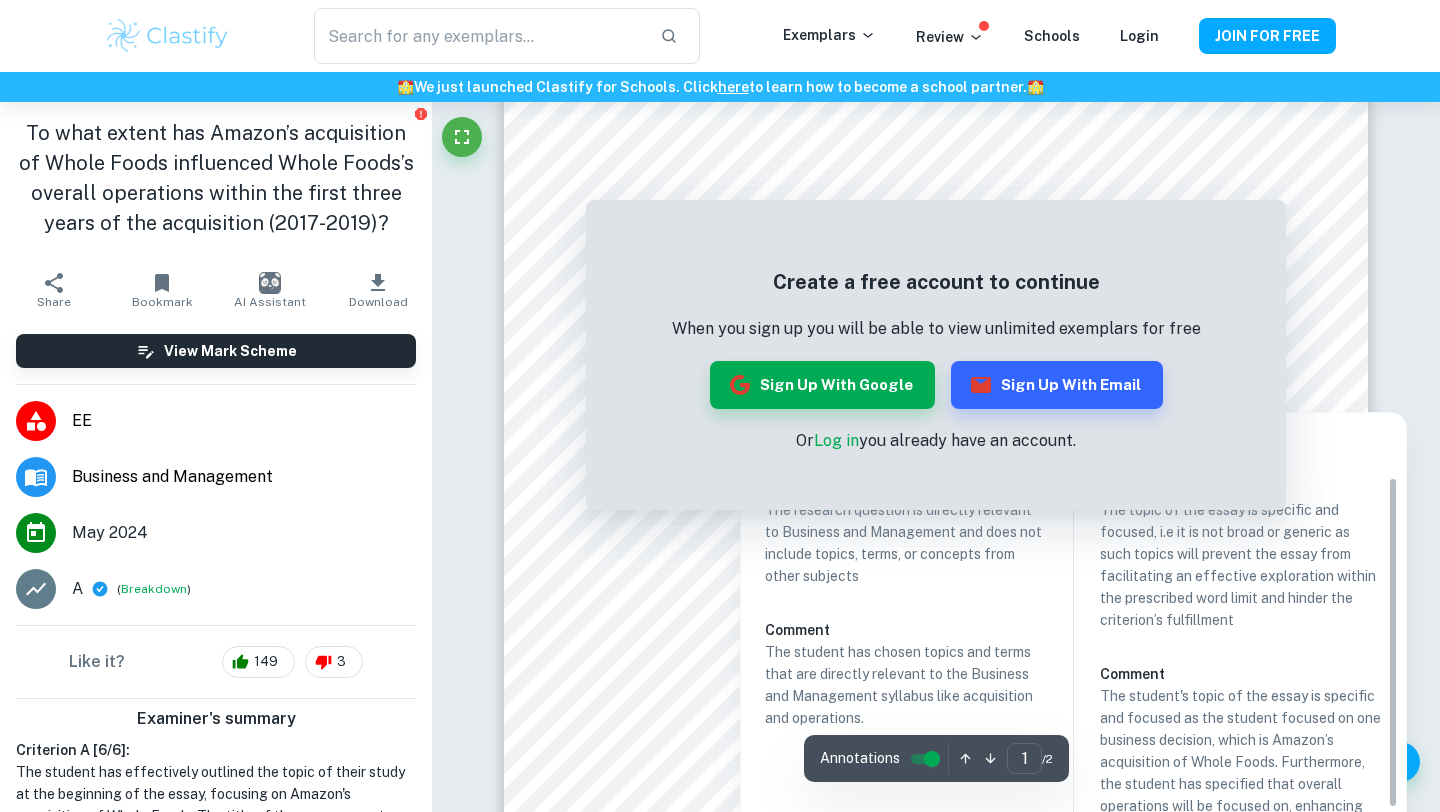 scroll, scrollTop: 0, scrollLeft: 0, axis: both 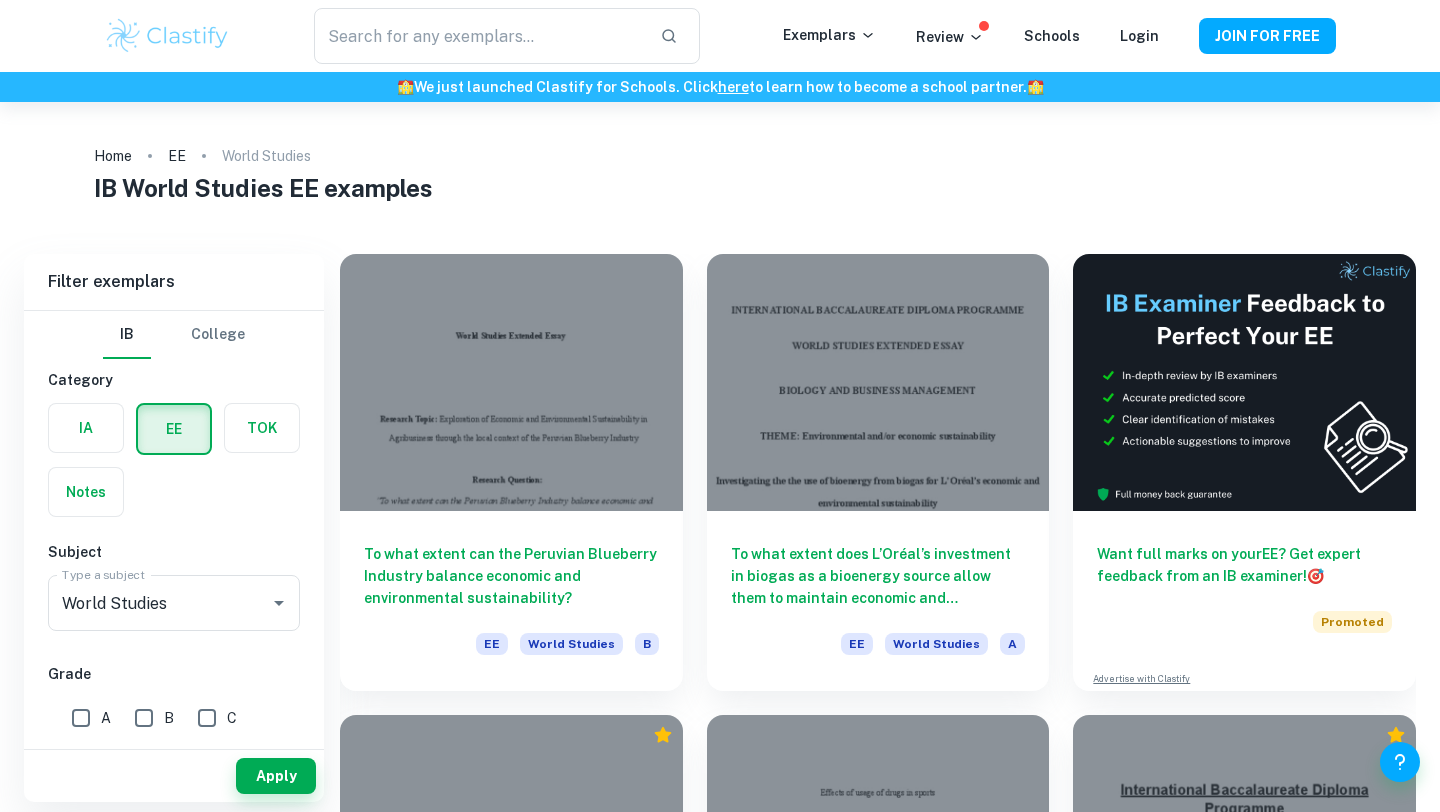 click on "Subject Type a subject World Studies Type a subject" at bounding box center [174, 590] 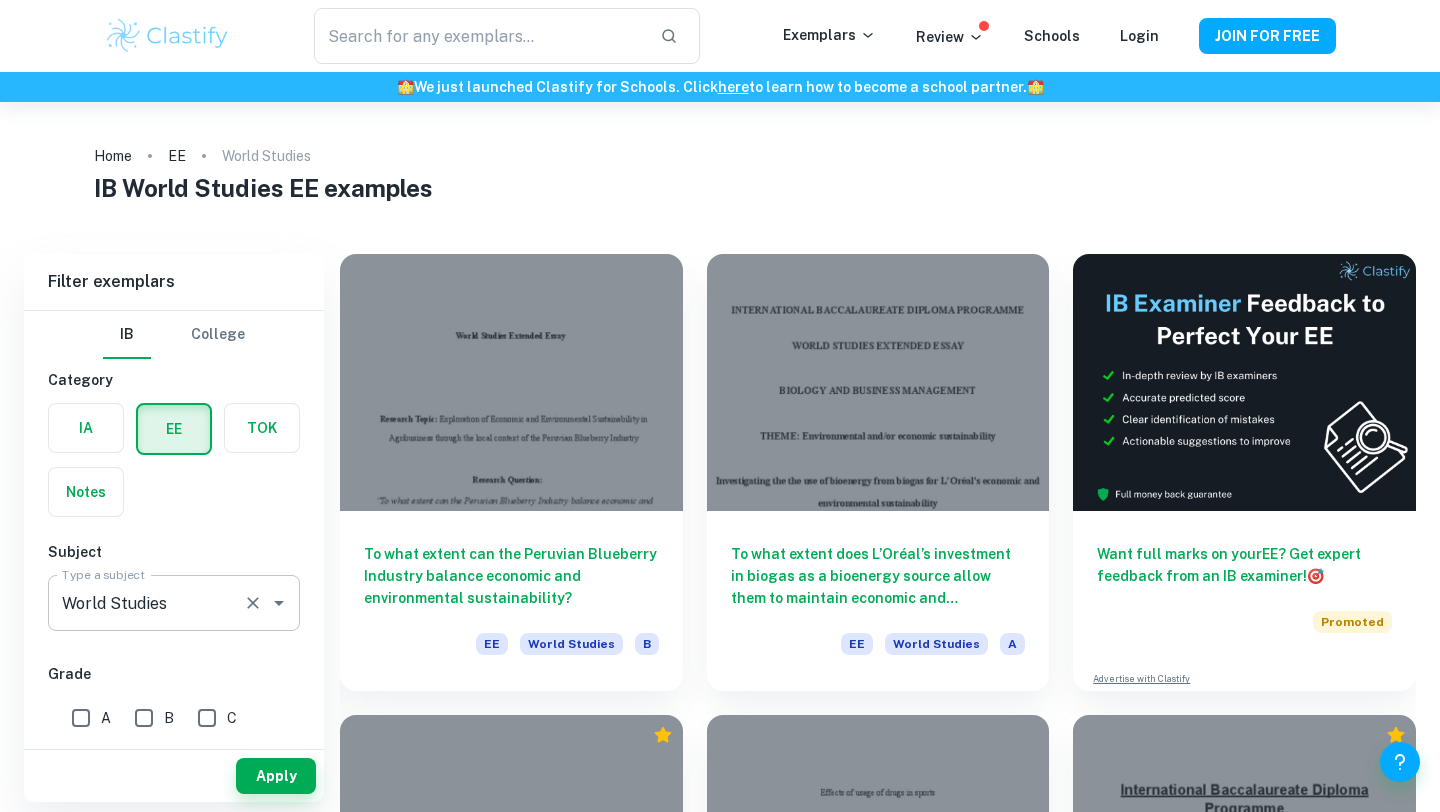 click on "World Studies" at bounding box center (146, 603) 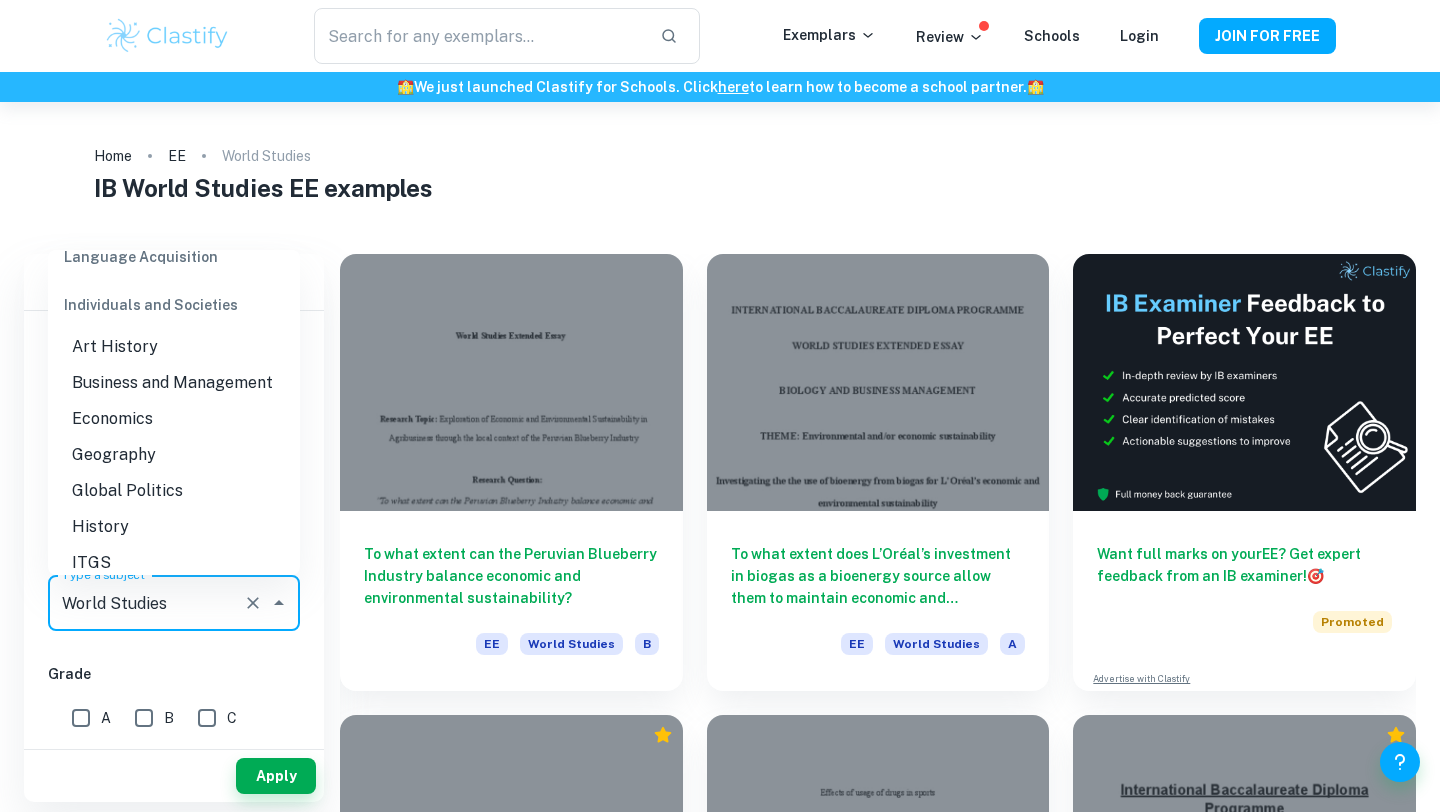 scroll, scrollTop: 1737, scrollLeft: 0, axis: vertical 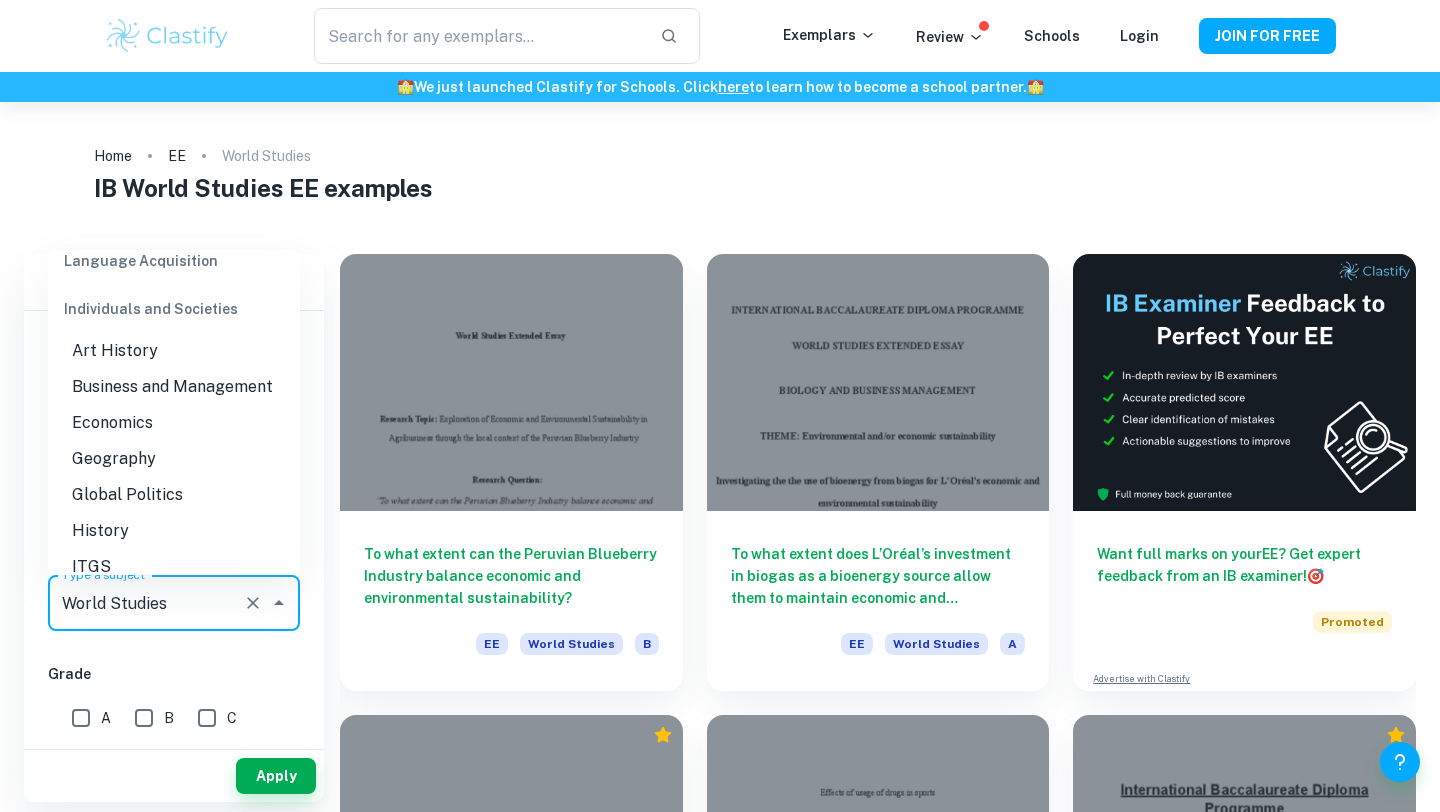click on "Business and Management" at bounding box center (174, 387) 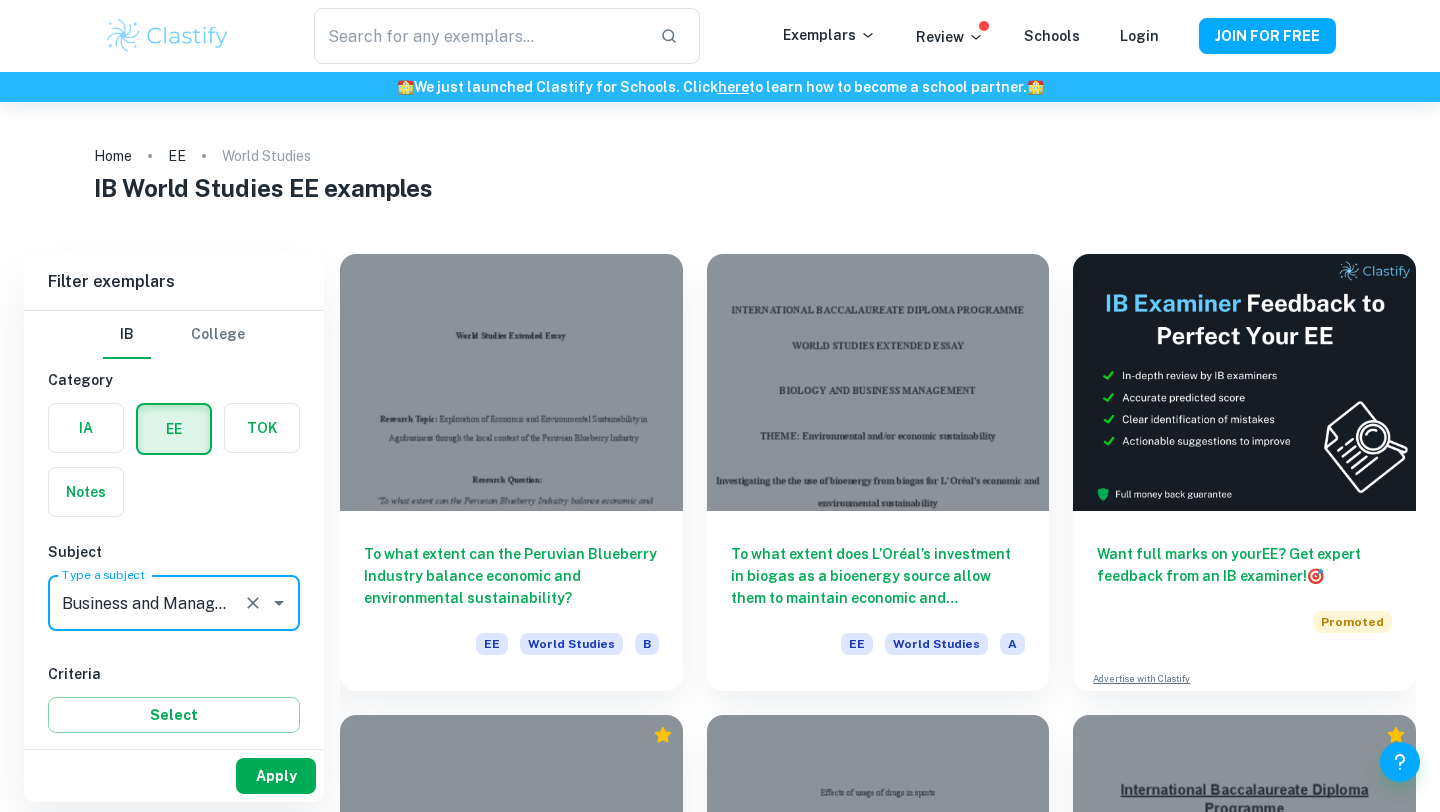 click on "Apply" at bounding box center [276, 776] 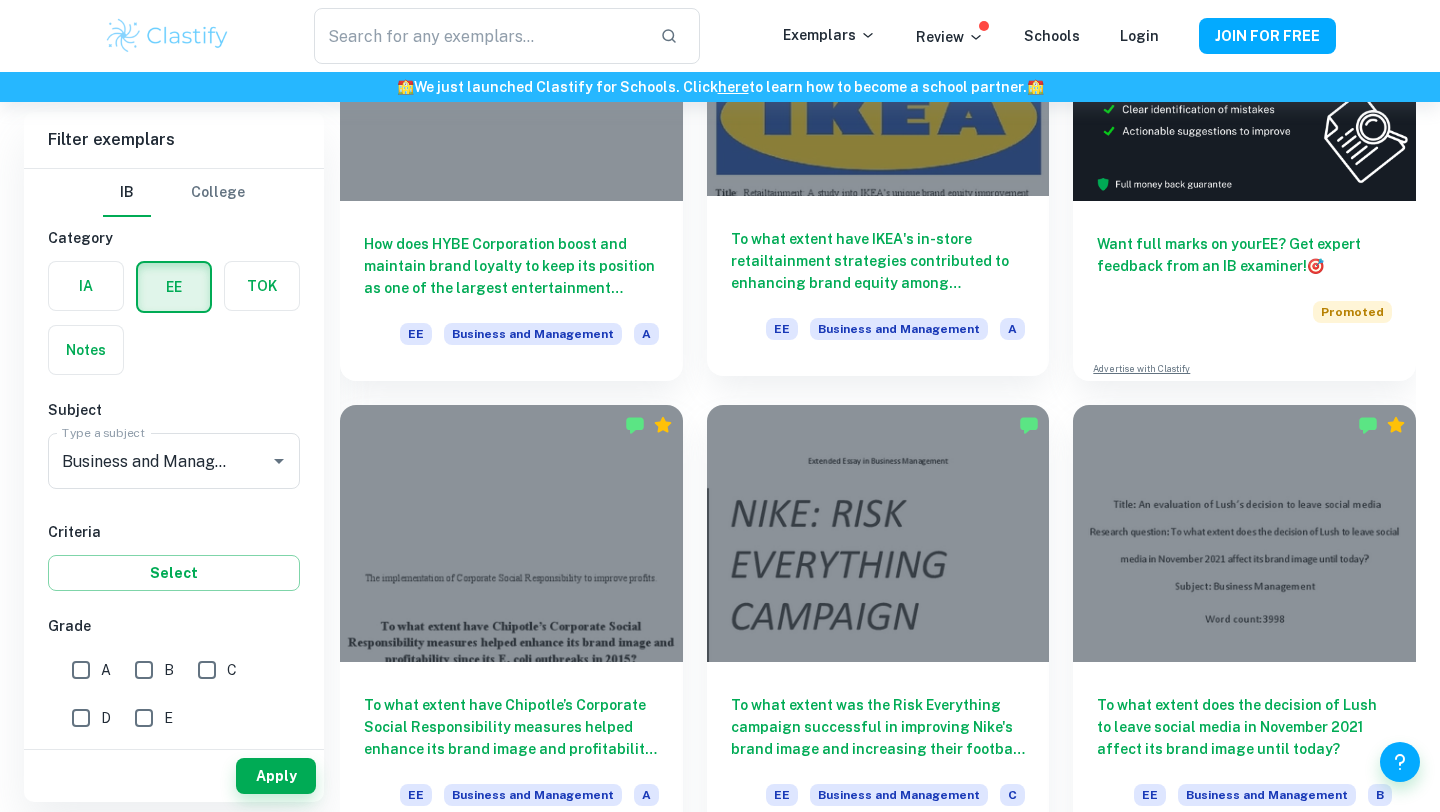 scroll, scrollTop: 580, scrollLeft: 0, axis: vertical 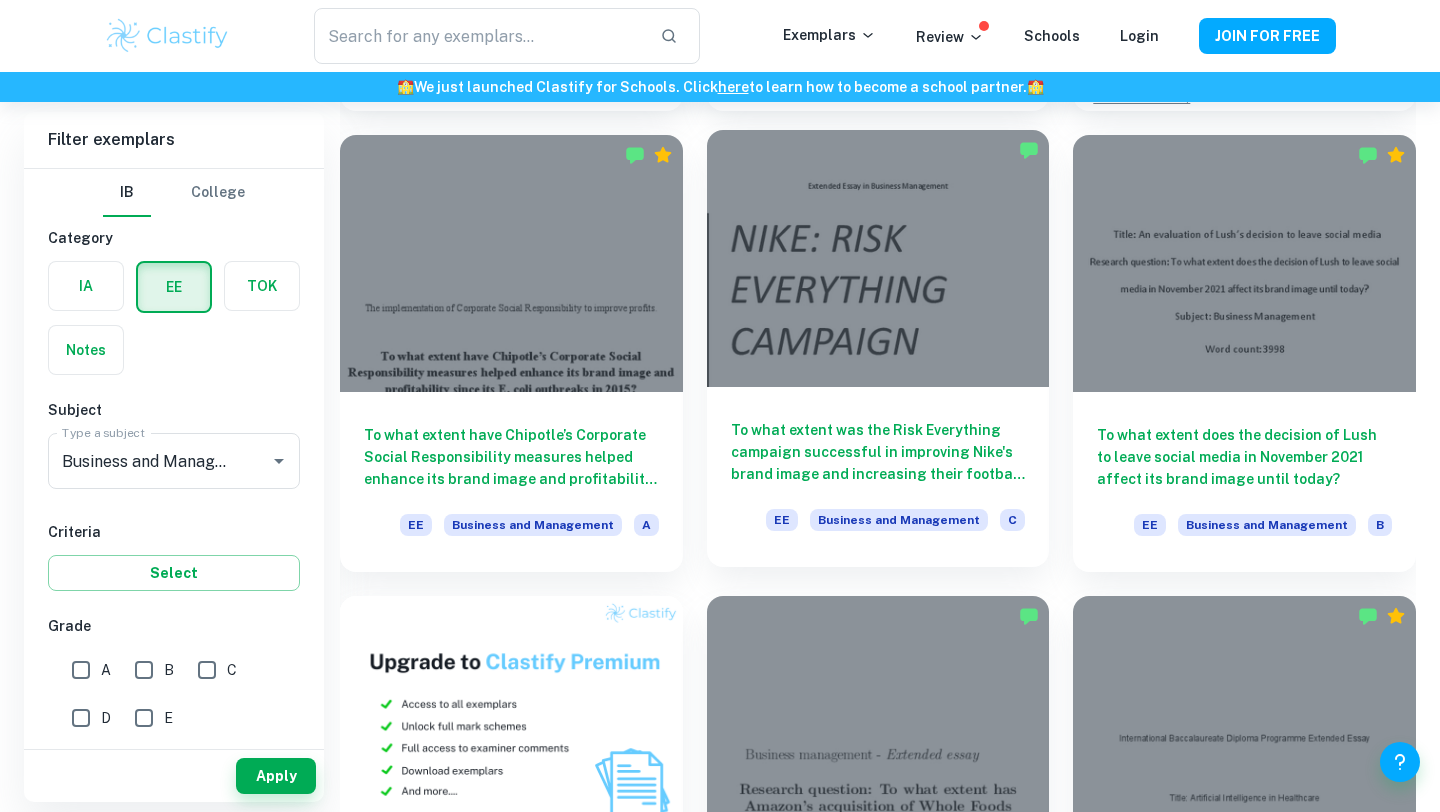 click on "To what extent was the Risk Everything campaign successful in improving Nike's brand image and increasing their football sales in 2014? EE Business and Management C" at bounding box center [878, 477] 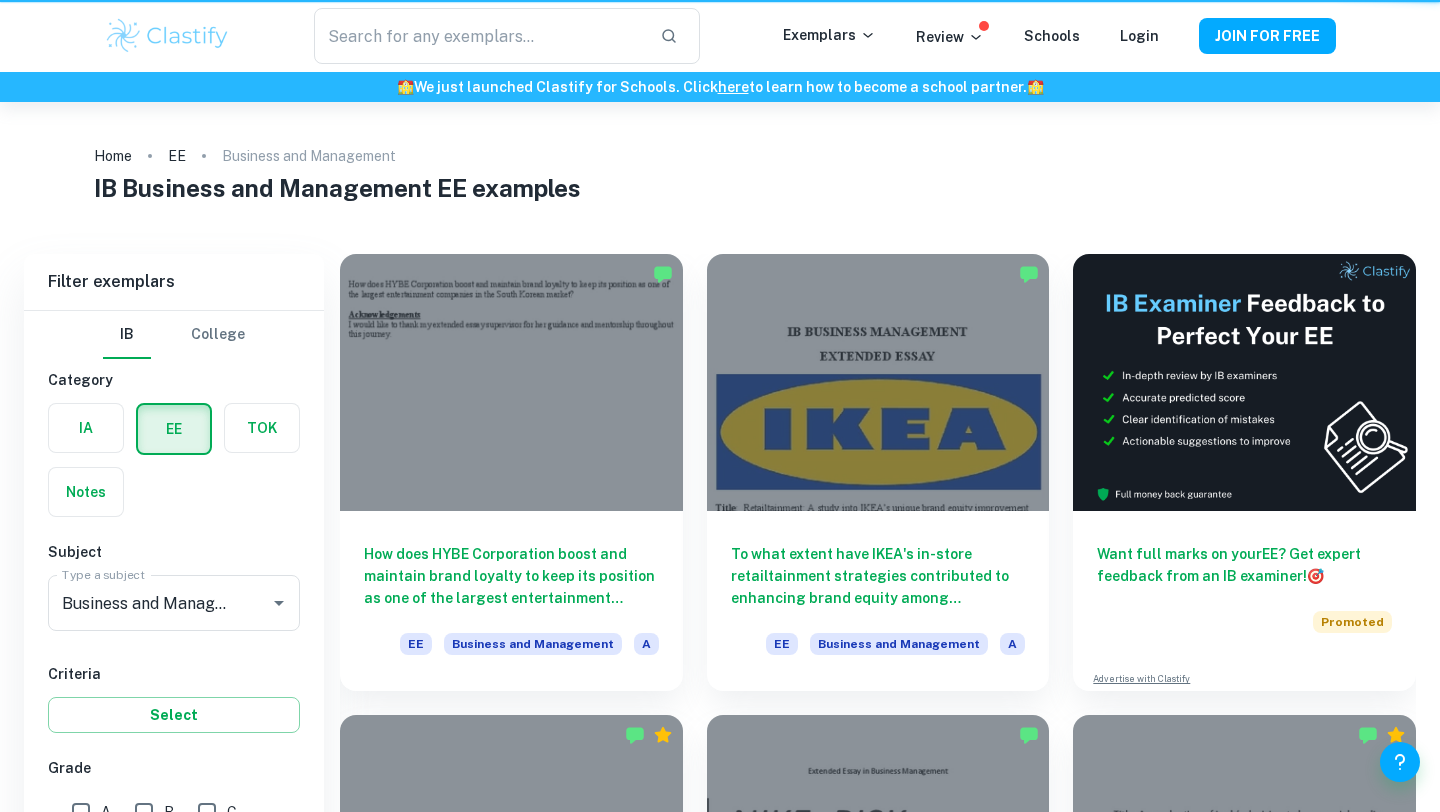 scroll, scrollTop: 580, scrollLeft: 0, axis: vertical 